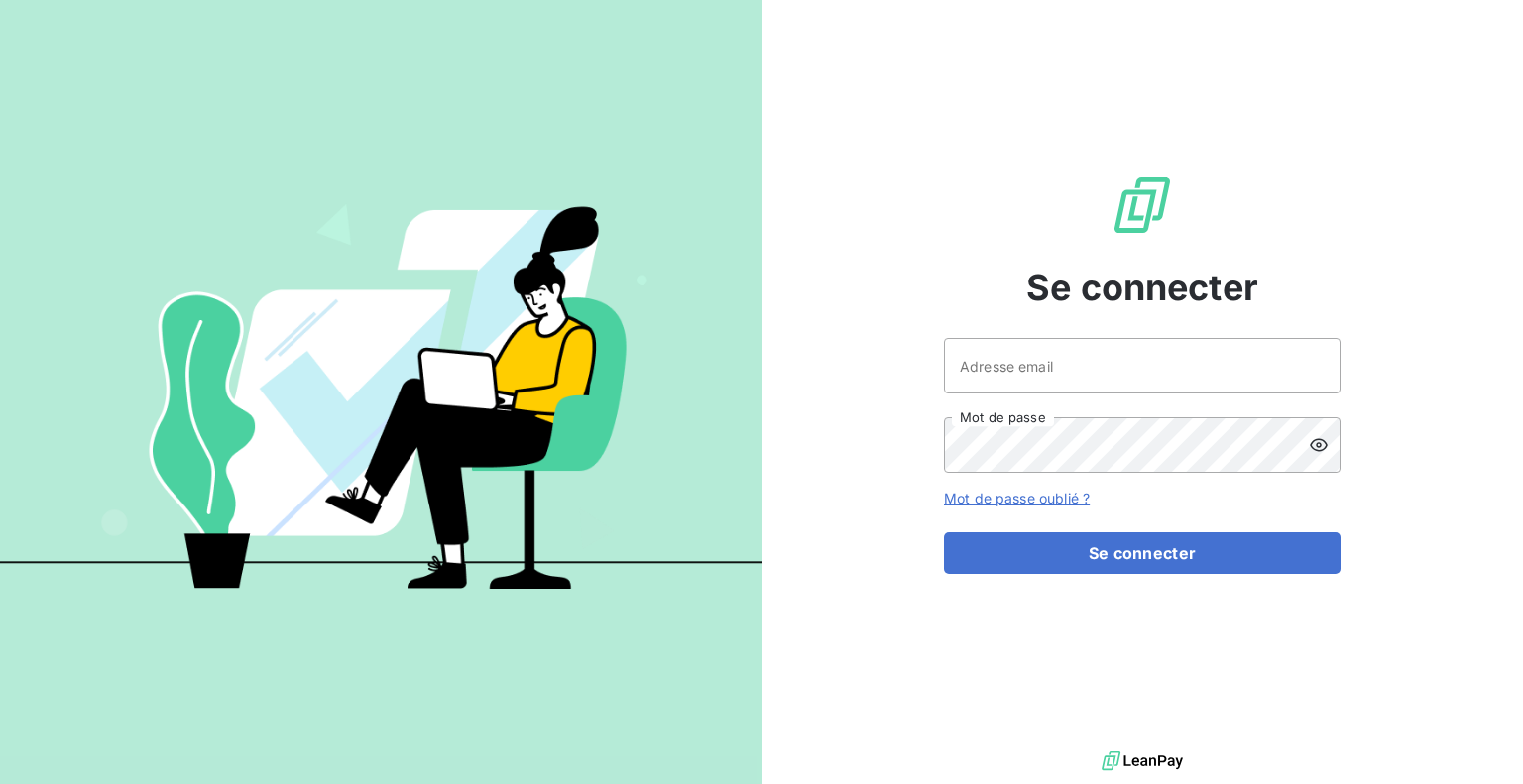 scroll, scrollTop: 0, scrollLeft: 0, axis: both 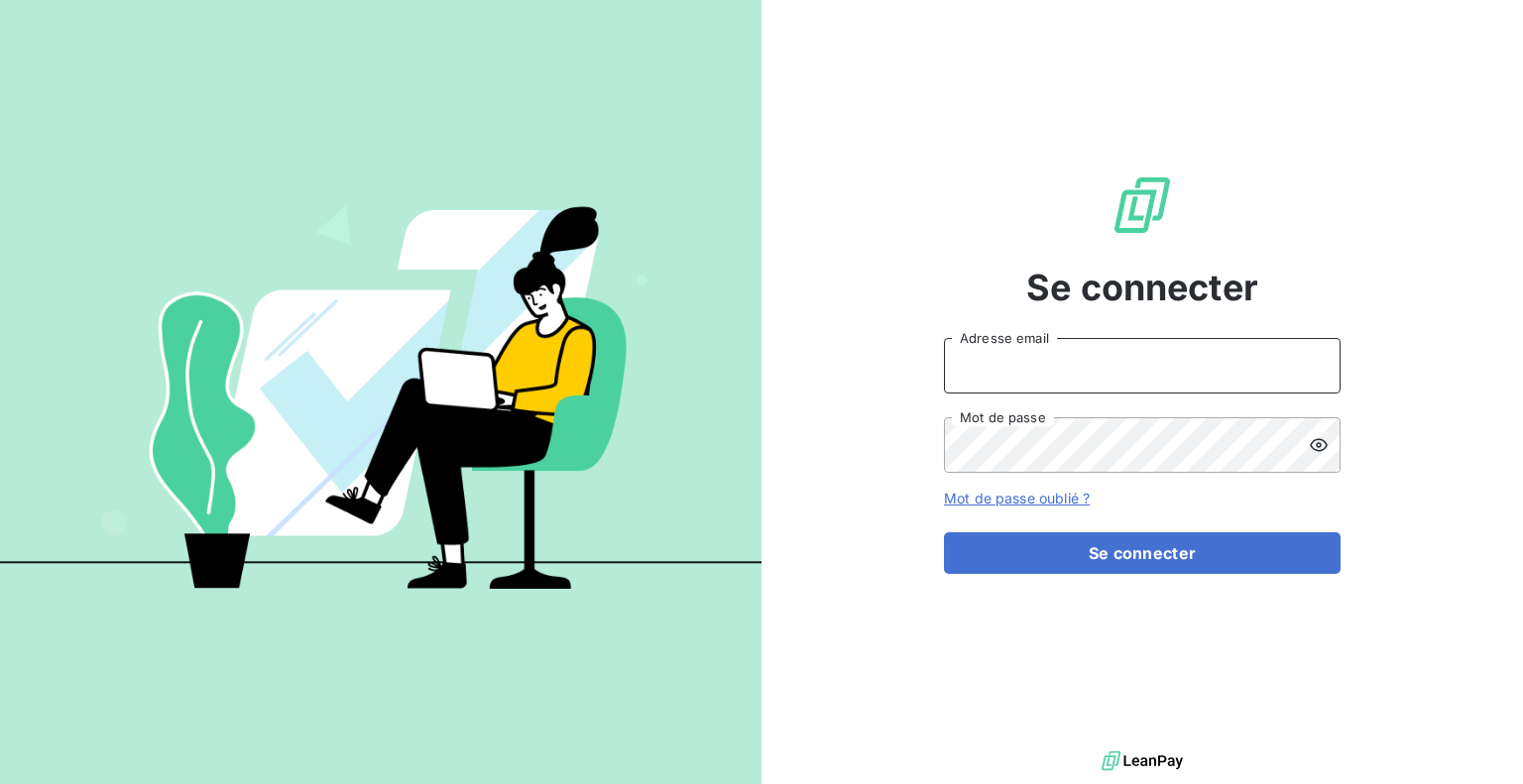 click on "Adresse email" at bounding box center [1142, 366] 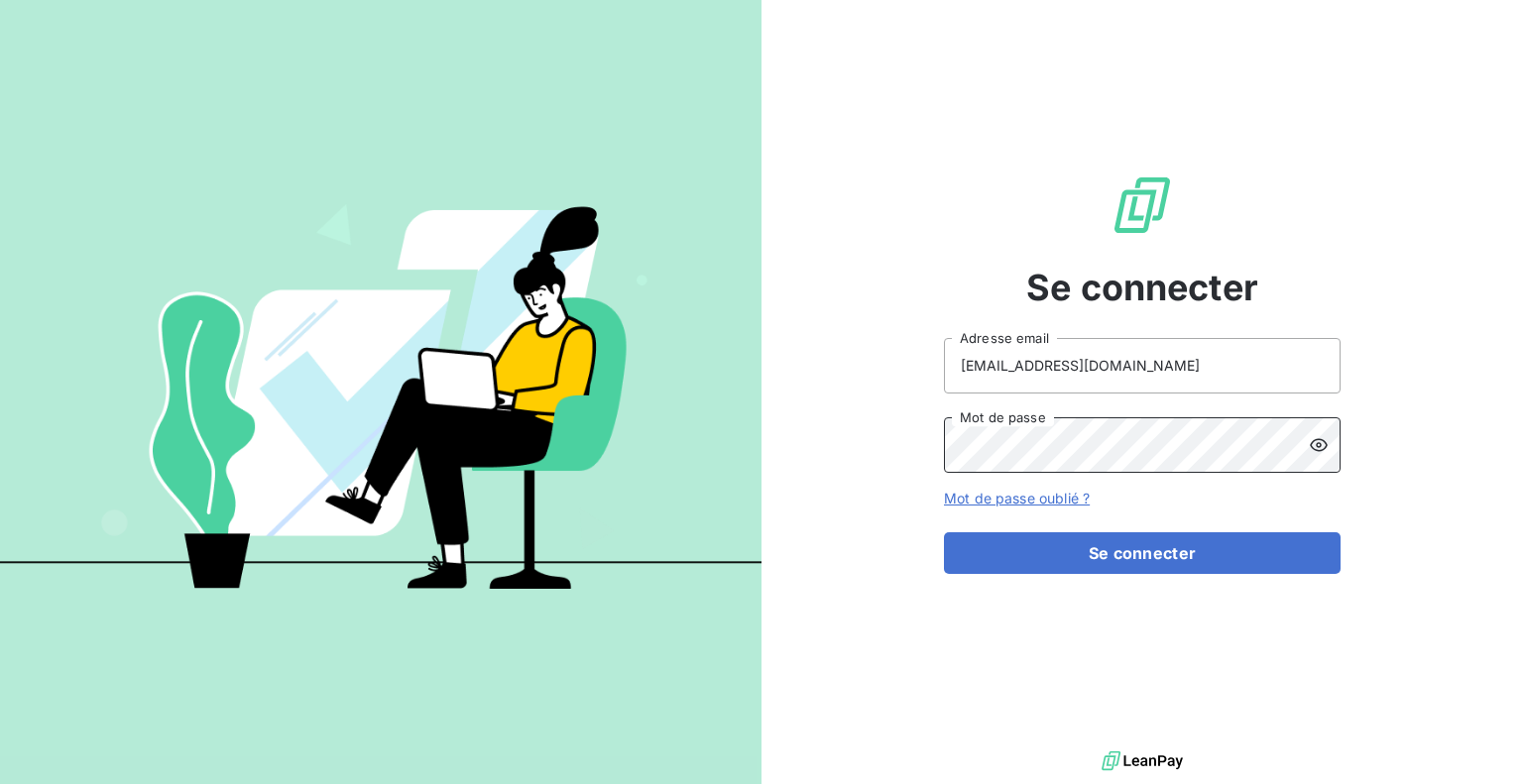 click on "Se connecter" at bounding box center (1142, 553) 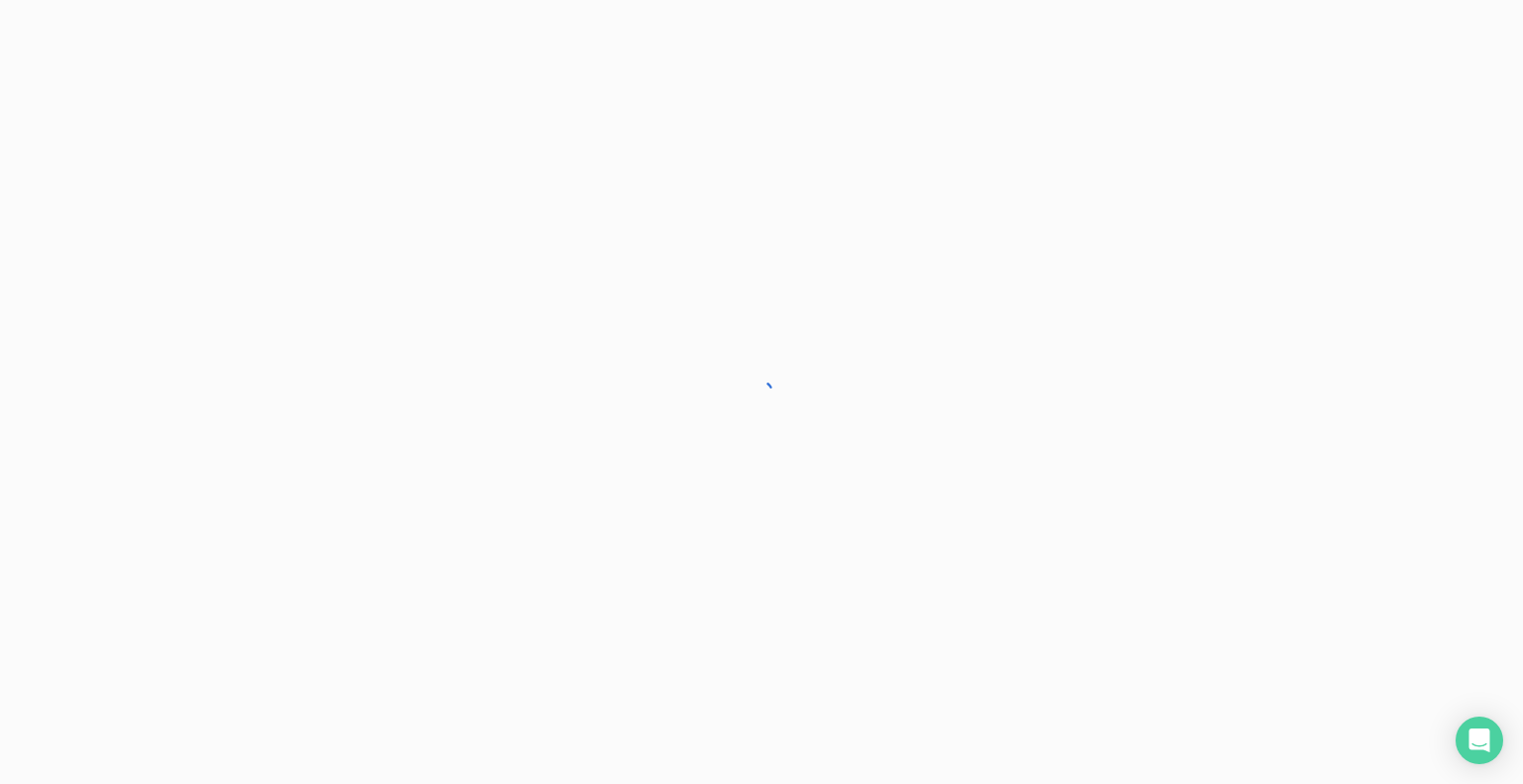 scroll, scrollTop: 0, scrollLeft: 0, axis: both 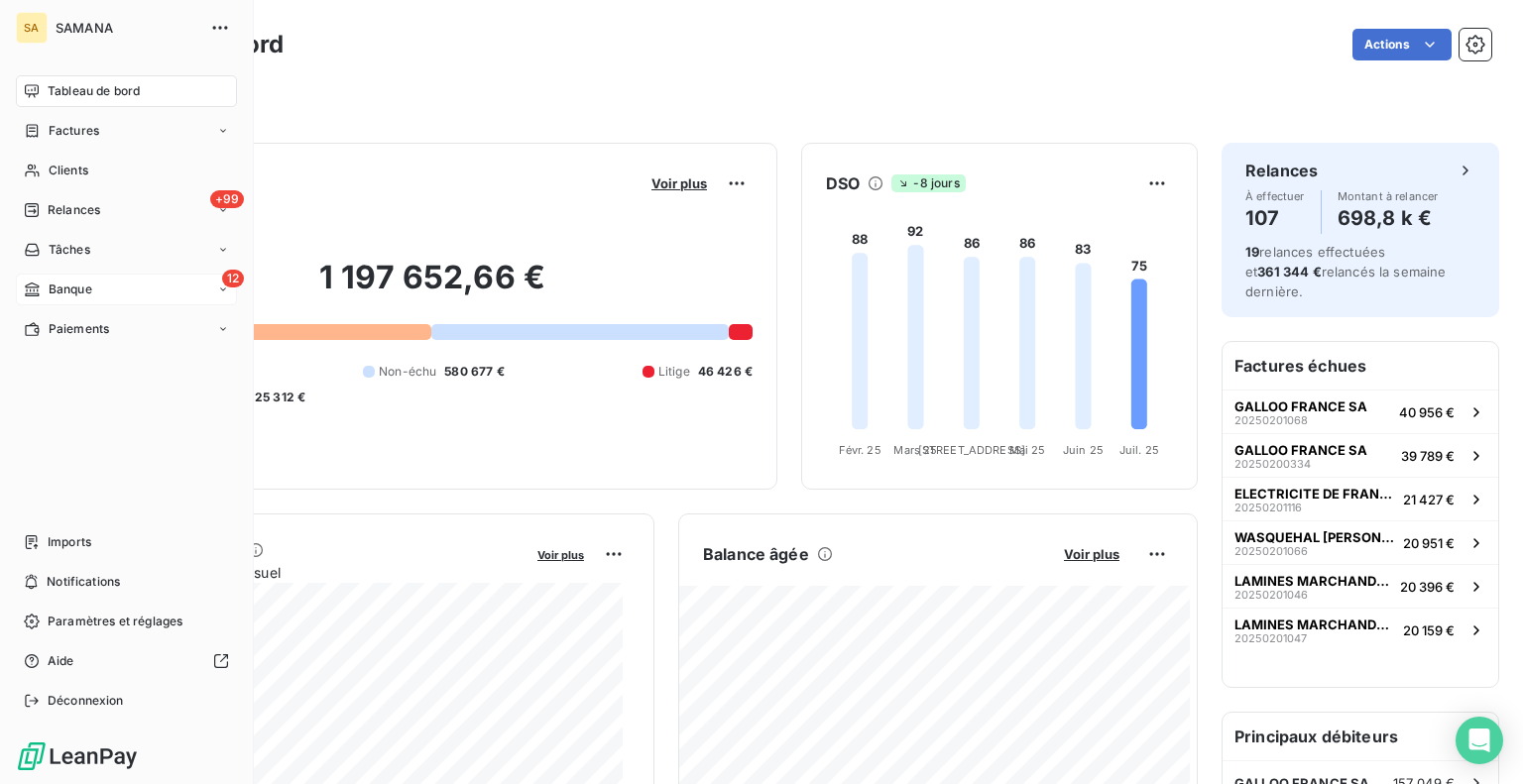 click on "12 Banque" at bounding box center (126, 289) 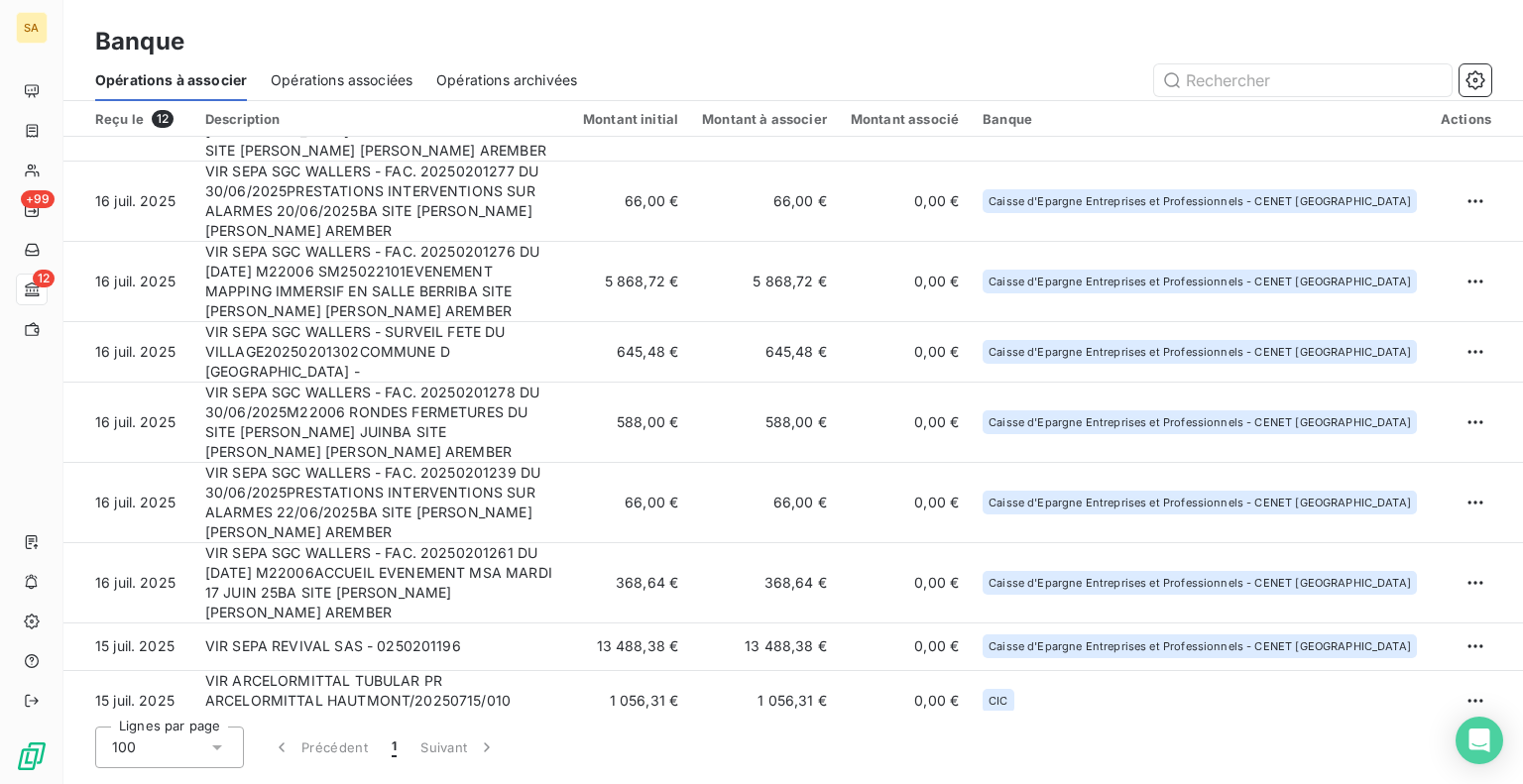 scroll, scrollTop: 0, scrollLeft: 0, axis: both 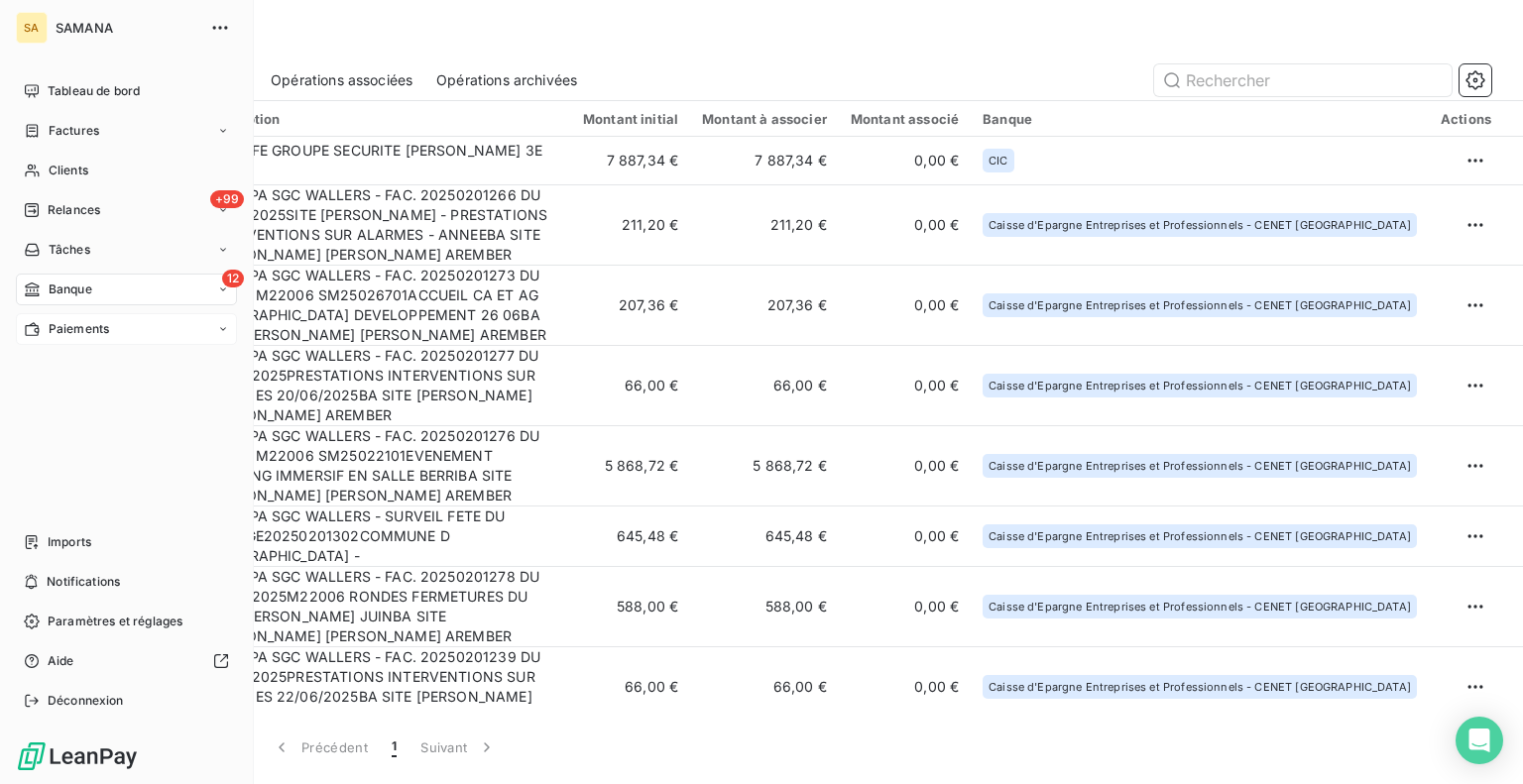 click on "Paiements" at bounding box center (78, 329) 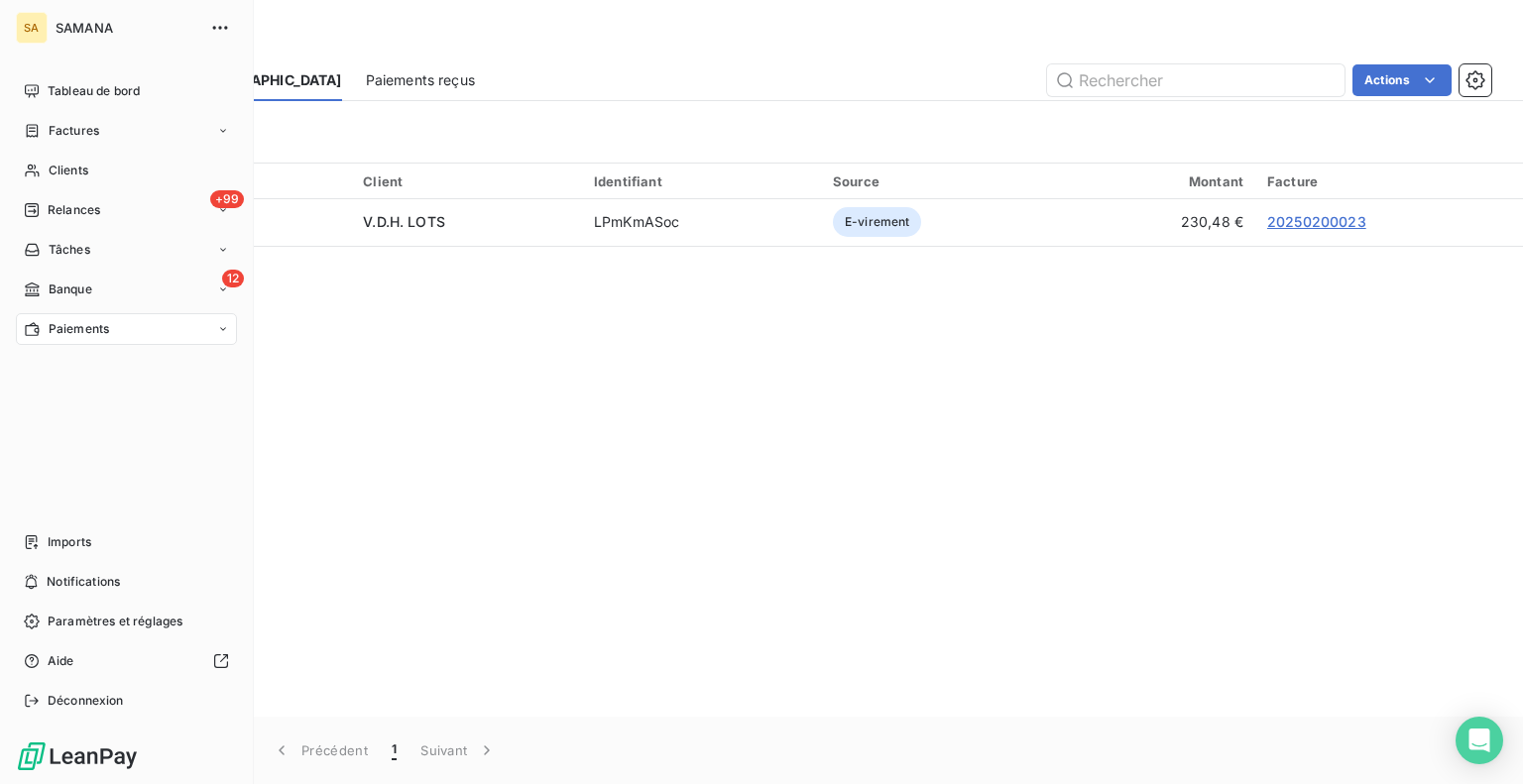 click on "Paiements" at bounding box center (78, 329) 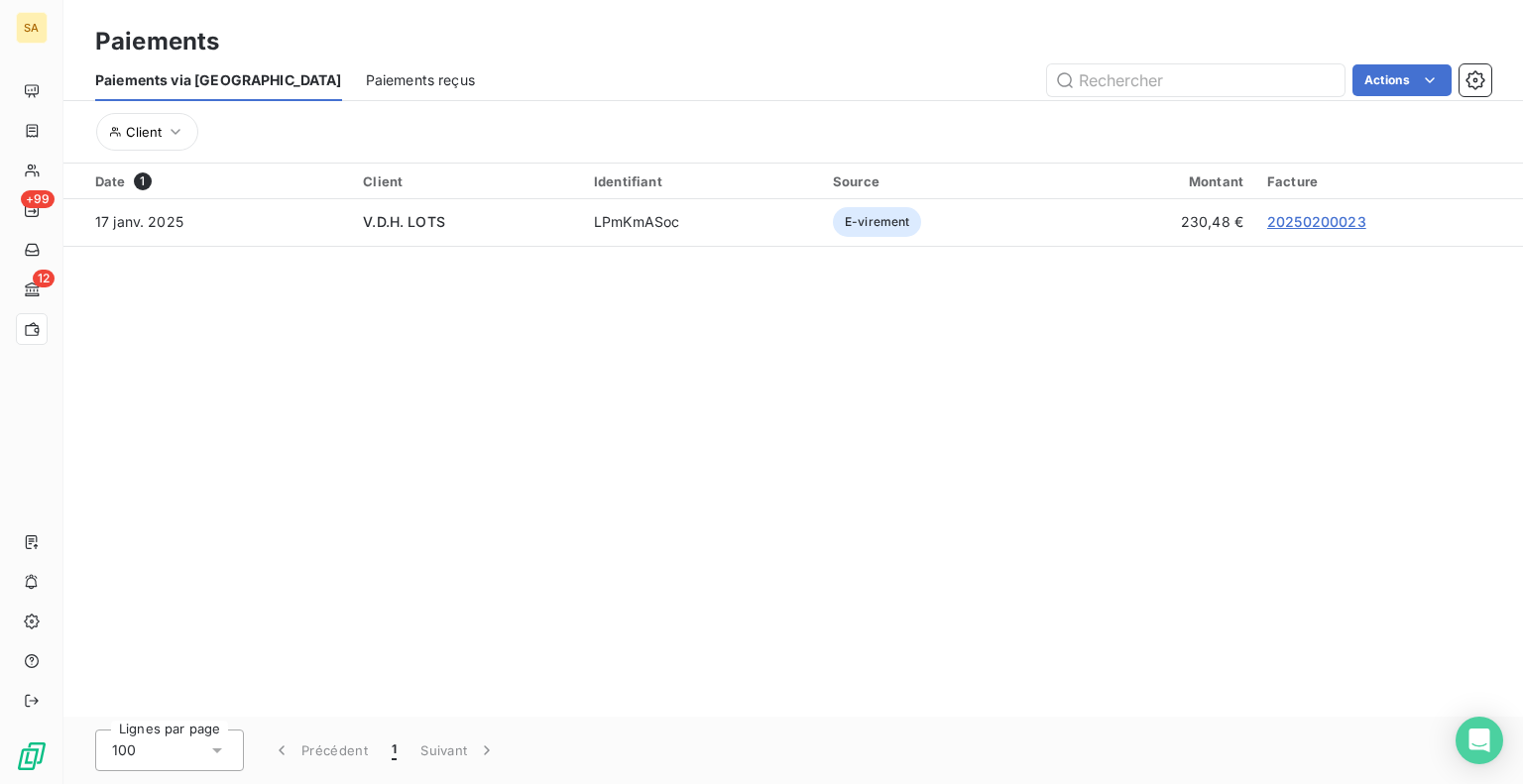 click on "Paiements reçus" at bounding box center (420, 80) 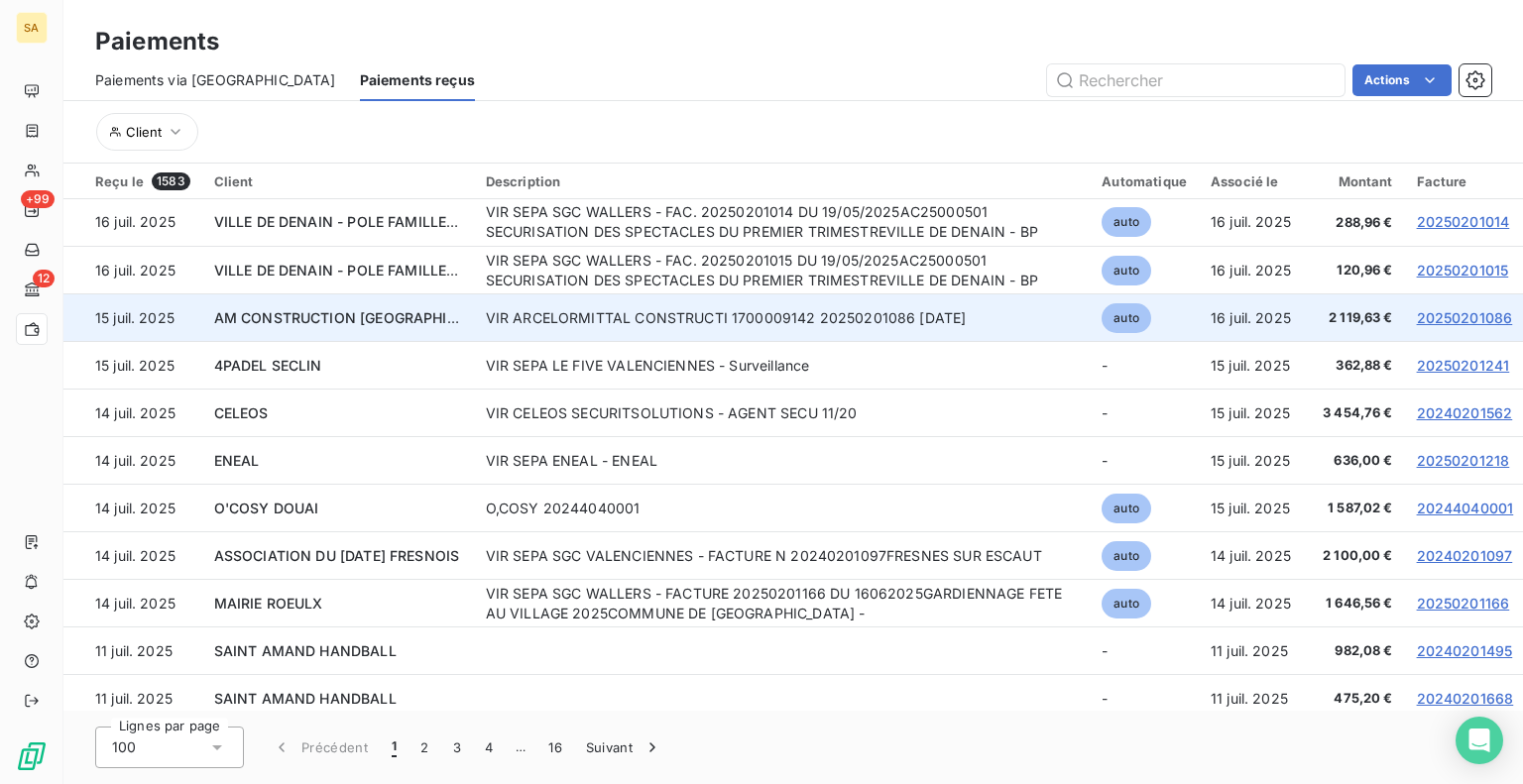 click on "VIR ARCELORMITTAL CONSTRUCTI 1700009142 20250201086 [DATE]" at bounding box center [782, 318] 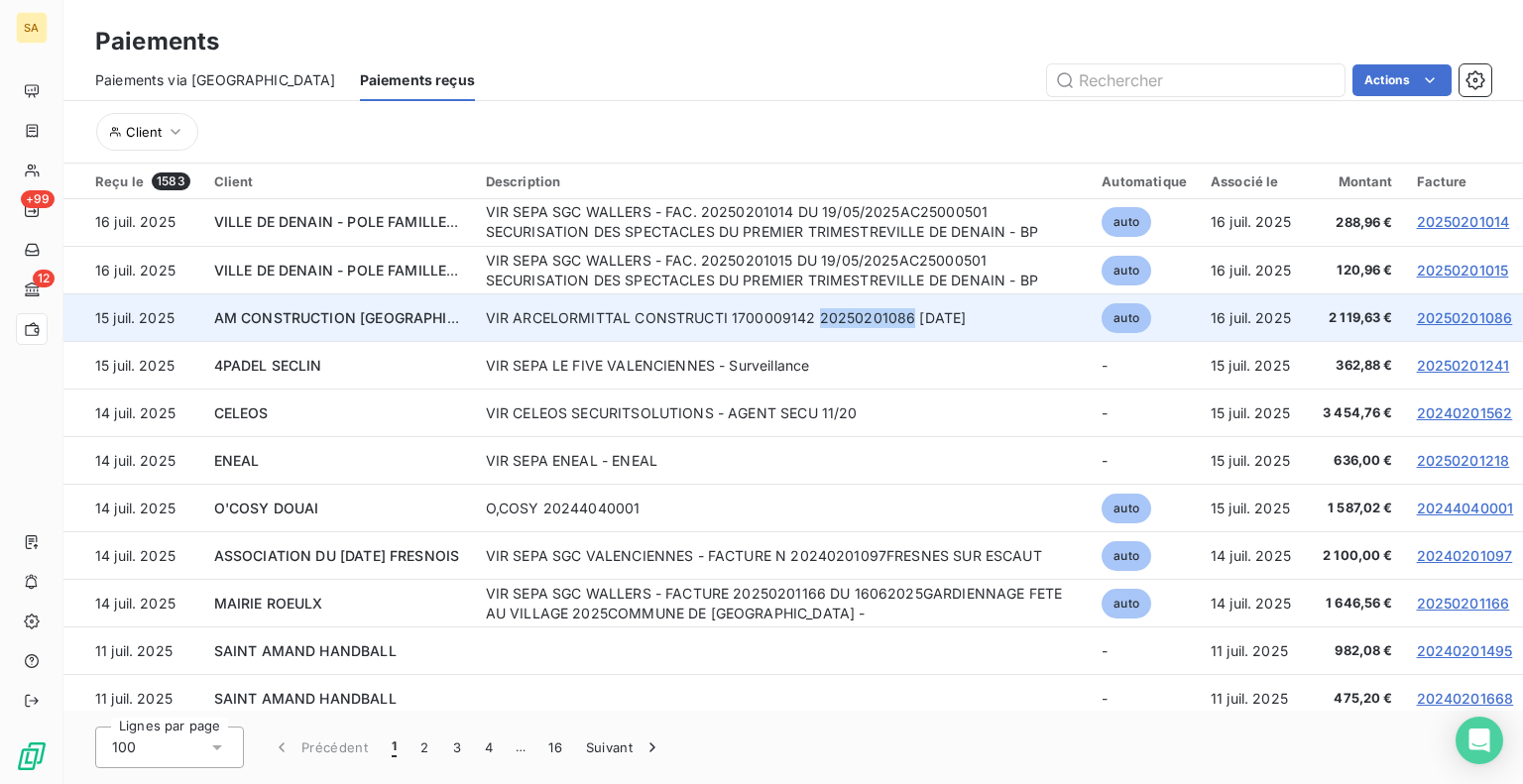 drag, startPoint x: 902, startPoint y: 314, endPoint x: 811, endPoint y: 312, distance: 91.021975 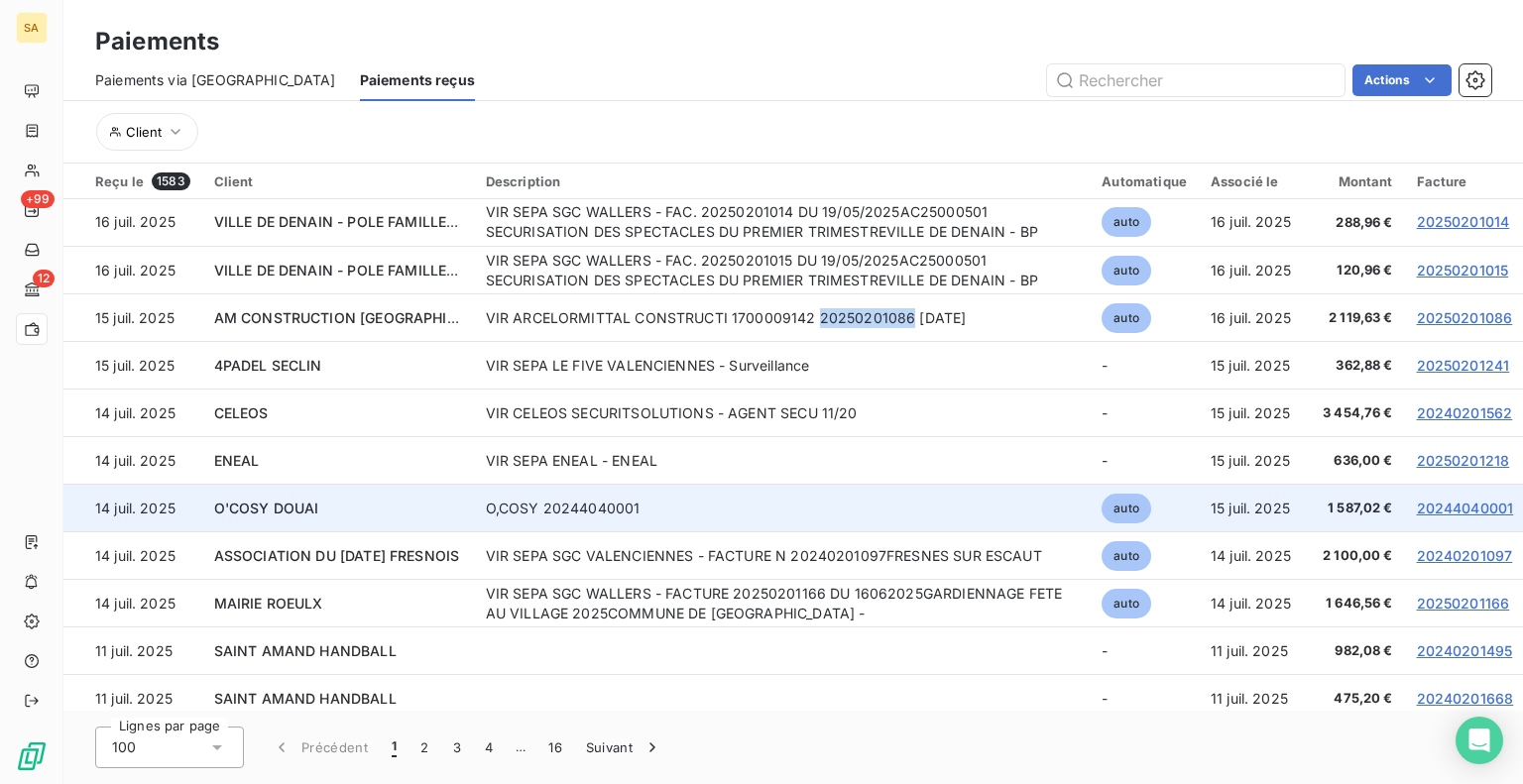 copy on "20250201086" 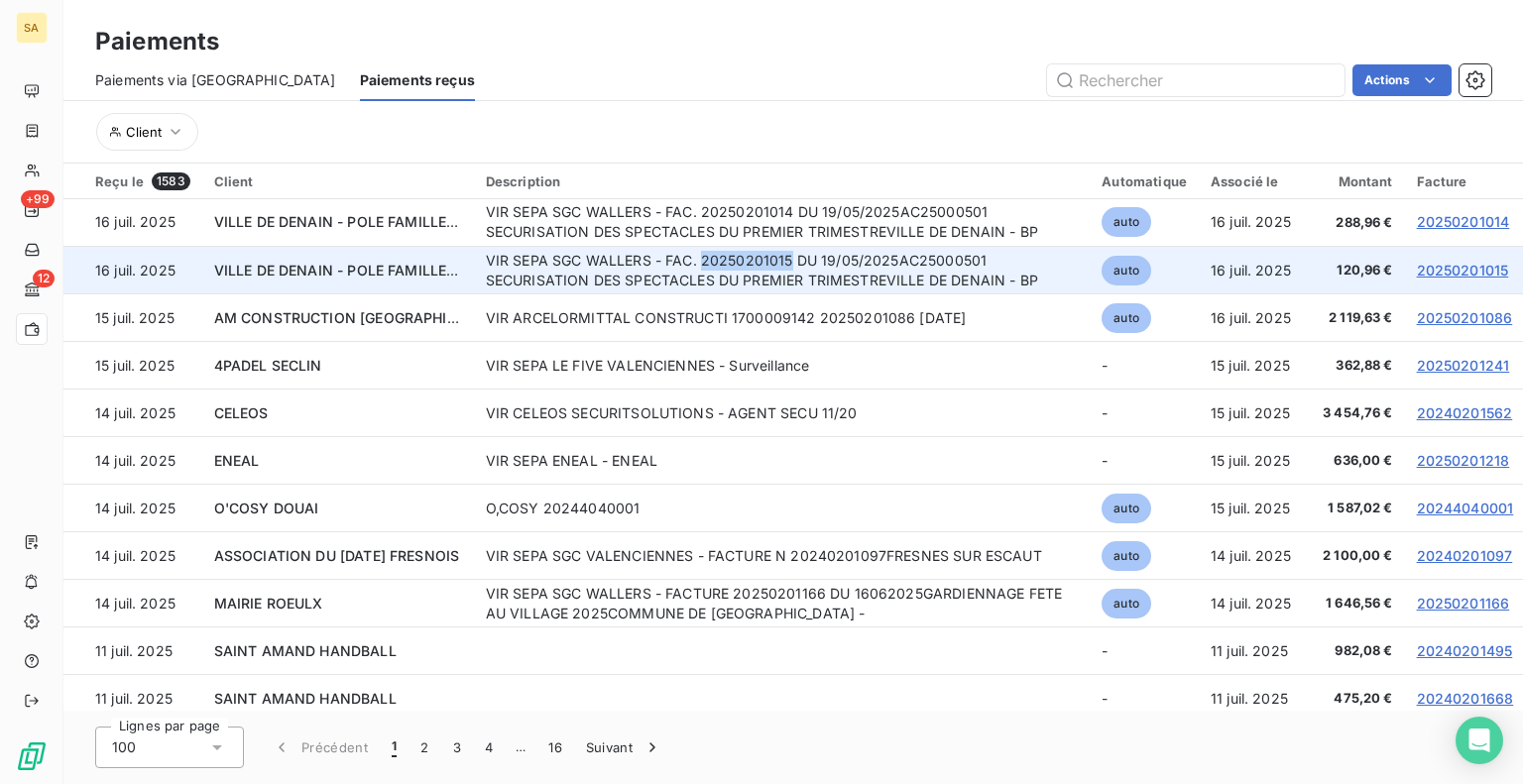 drag, startPoint x: 785, startPoint y: 259, endPoint x: 699, endPoint y: 257, distance: 86.02325 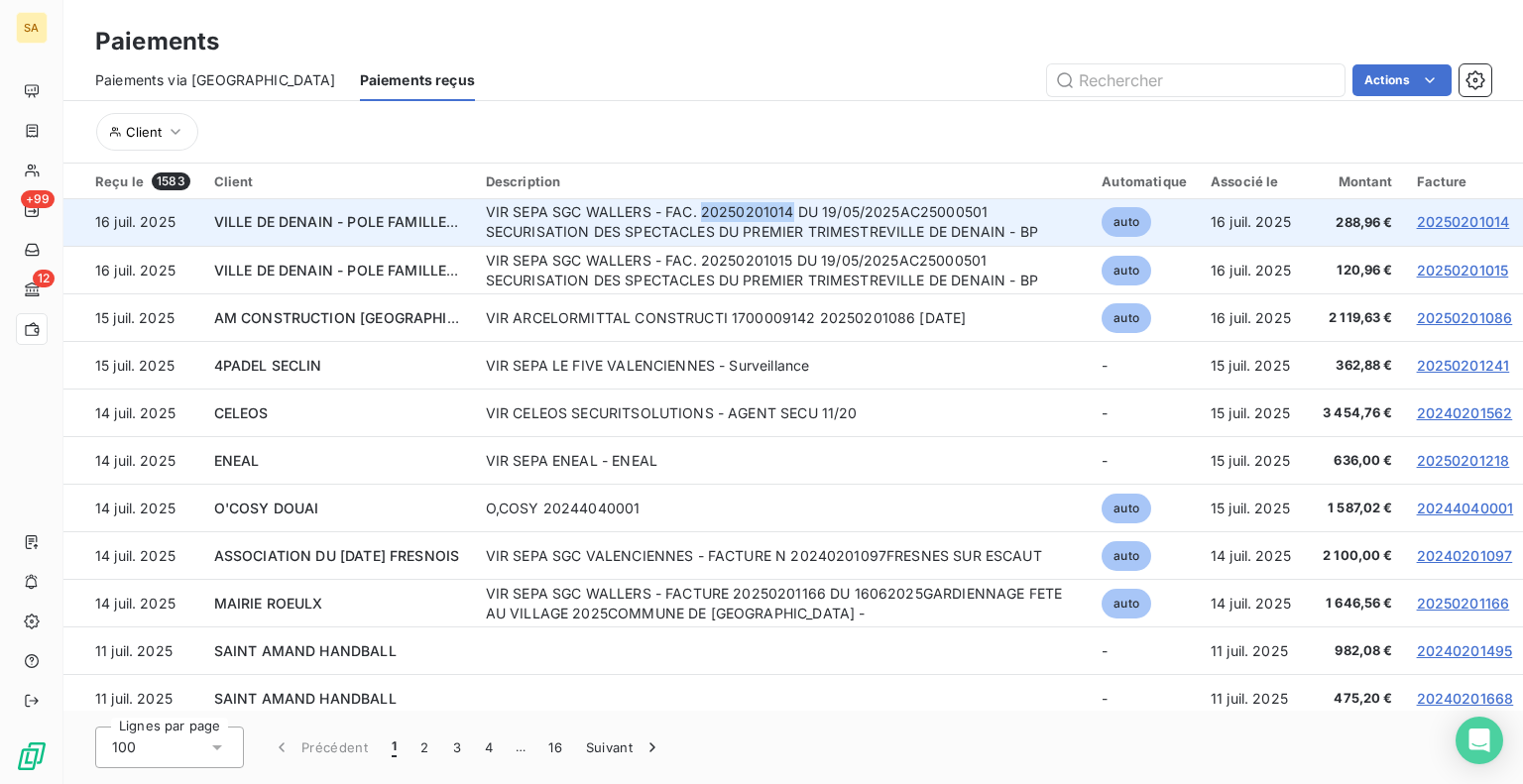 drag, startPoint x: 787, startPoint y: 213, endPoint x: 702, endPoint y: 217, distance: 85.09407 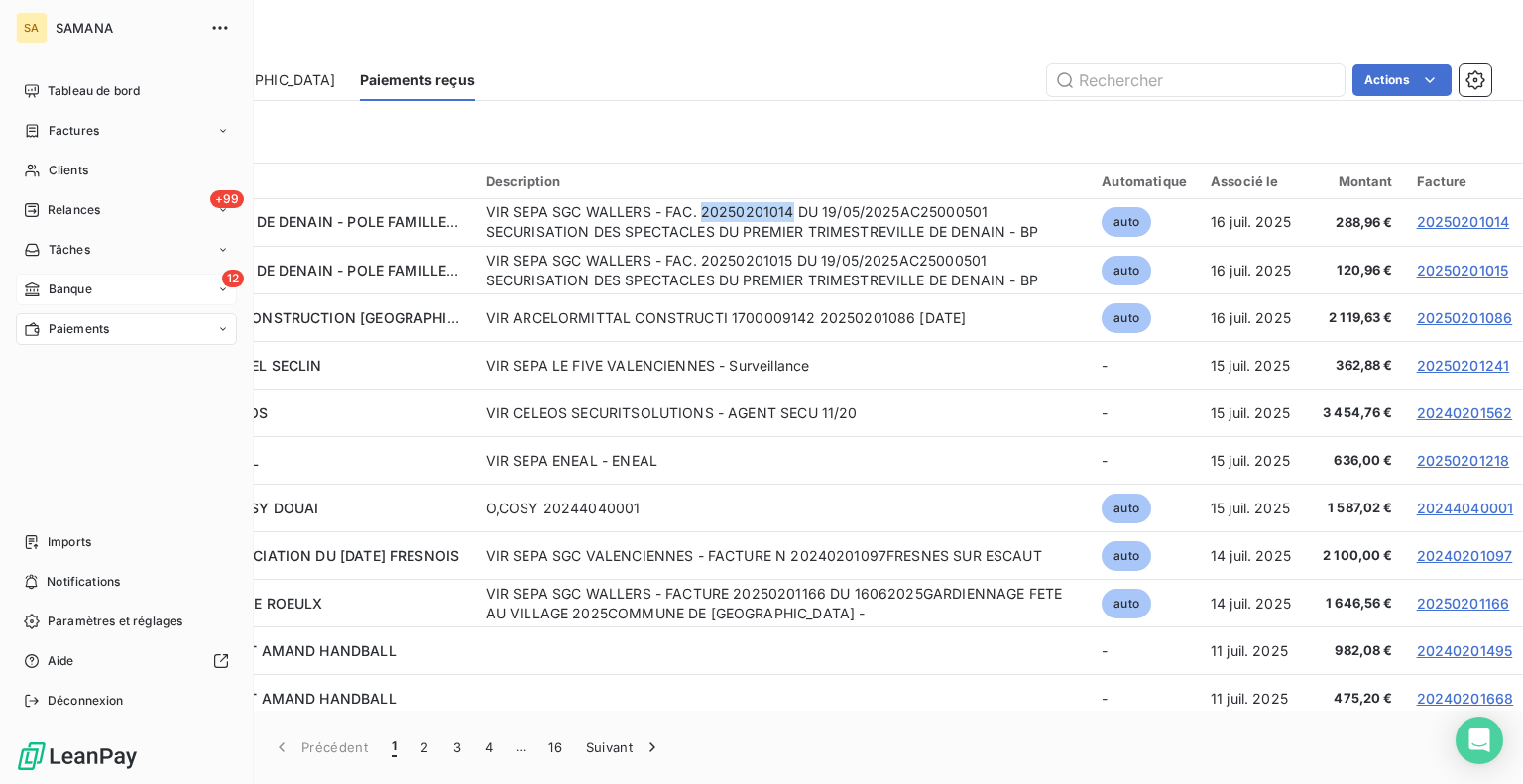 click on "Banque" at bounding box center (70, 289) 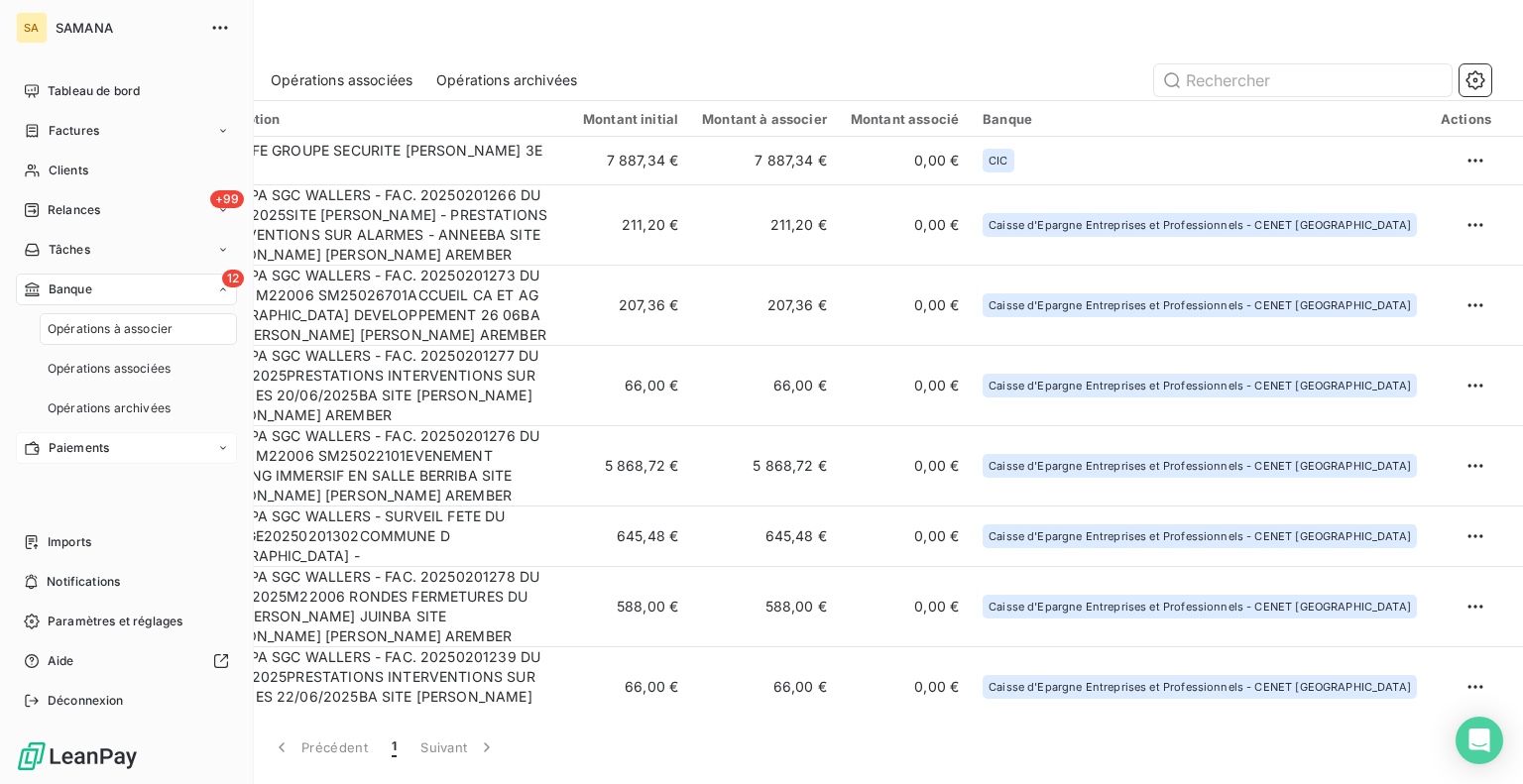 click on "Opérations à associer" at bounding box center (110, 329) 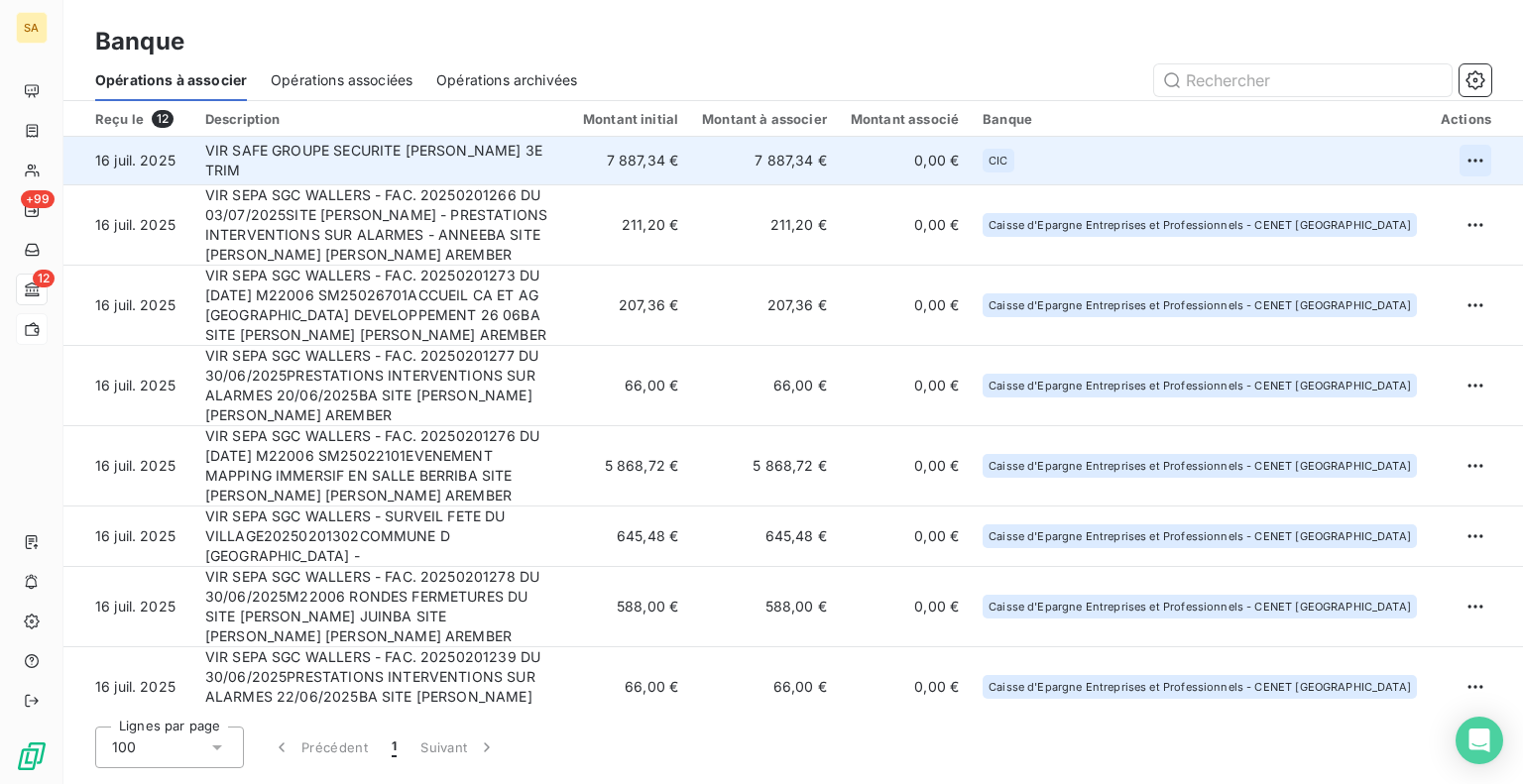 click on "SA +99 12 Banque Opérations à associer Opérations associées Opérations archivées Reçu le 12 Description Montant initial Montant à associer Montant associé Banque Actions 16 juil. 2025 VIR SAFE GROUPE SECURITE [PERSON_NAME] 3E TRIM 7 887,34 € 7 887,34 € 0,00 € CIC 16 juil. 2025 VIR SEPA SGC WALLERS - FAC. 20250201266 DU 03/07/2025SITE [PERSON_NAME] - PRESTATIONS INTERVENTIONS SUR ALARMES - ANNEEBA SITE [PERSON_NAME] [PERSON_NAME] AREMBER 211,20 € 211,20 € 0,00 € Caisse d'Epargne Entreprises et Professionnels - CENET [GEOGRAPHIC_DATA] 16 juil. 2025 VIR SEPA SGC WALLERS - FAC. 20250201273 DU [DATE] M22006 SM25026701ACCUEIL CA ET AG [GEOGRAPHIC_DATA] DEVELOPPEMENT 26 06BA SITE [PERSON_NAME] [PERSON_NAME] AREMBER 207,36 € 207,36 € 0,00 € Caisse d'Epargne Entreprises et Professionnels - CENET [GEOGRAPHIC_DATA] 16 juil. 2025 VIR SEPA SGC WALLERS - FAC. 20250201277 DU 30/06/2025PRESTATIONS INTERVENTIONS SUR ALARMES 20/06/2025BA SITE [PERSON_NAME] [PERSON_NAME] AREMBER 66,00 € 66,00 € 0,00 € 16 juil. 2025 CIC" at bounding box center [762, 392] 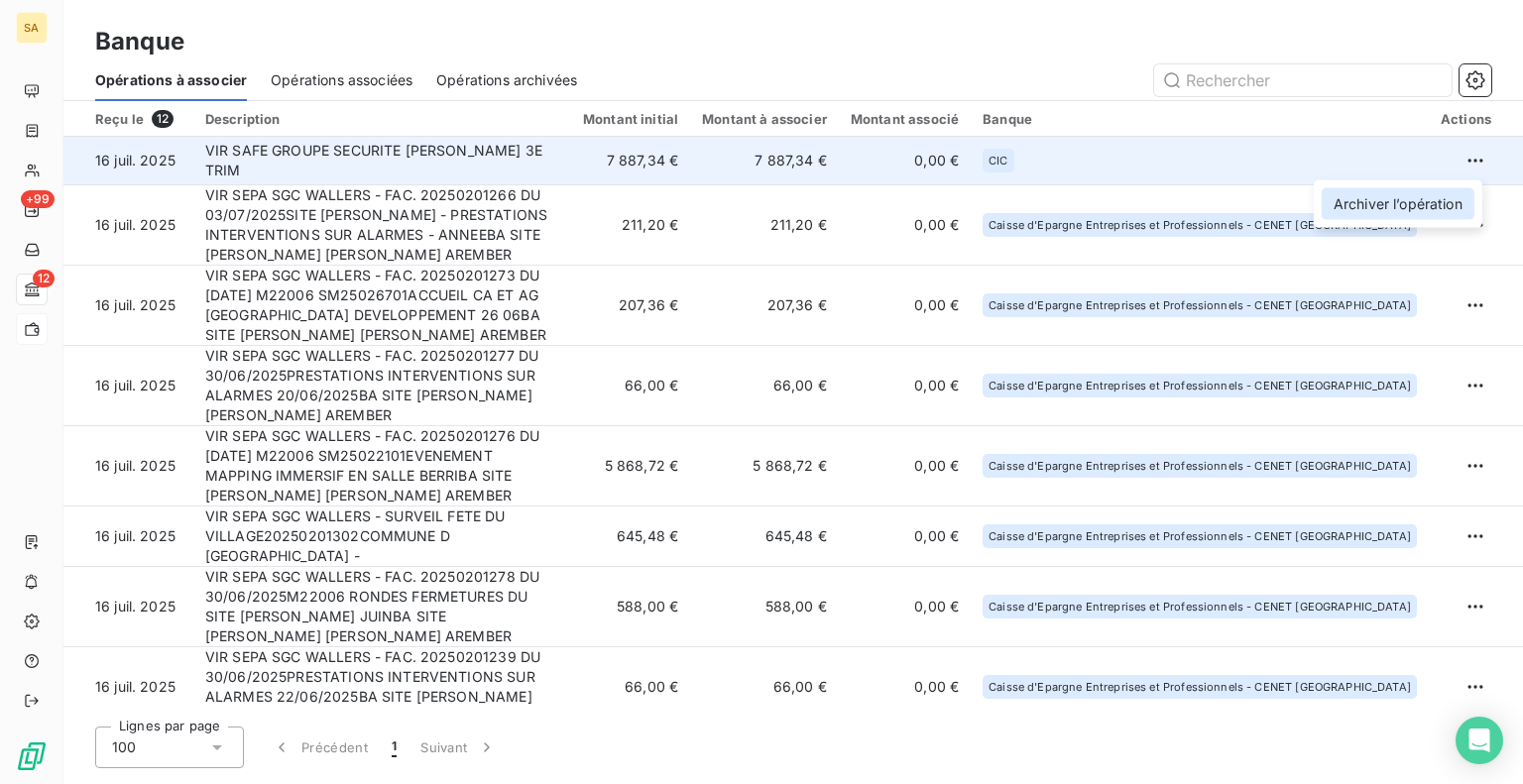 click on "Archiver l’opération" at bounding box center [1398, 204] 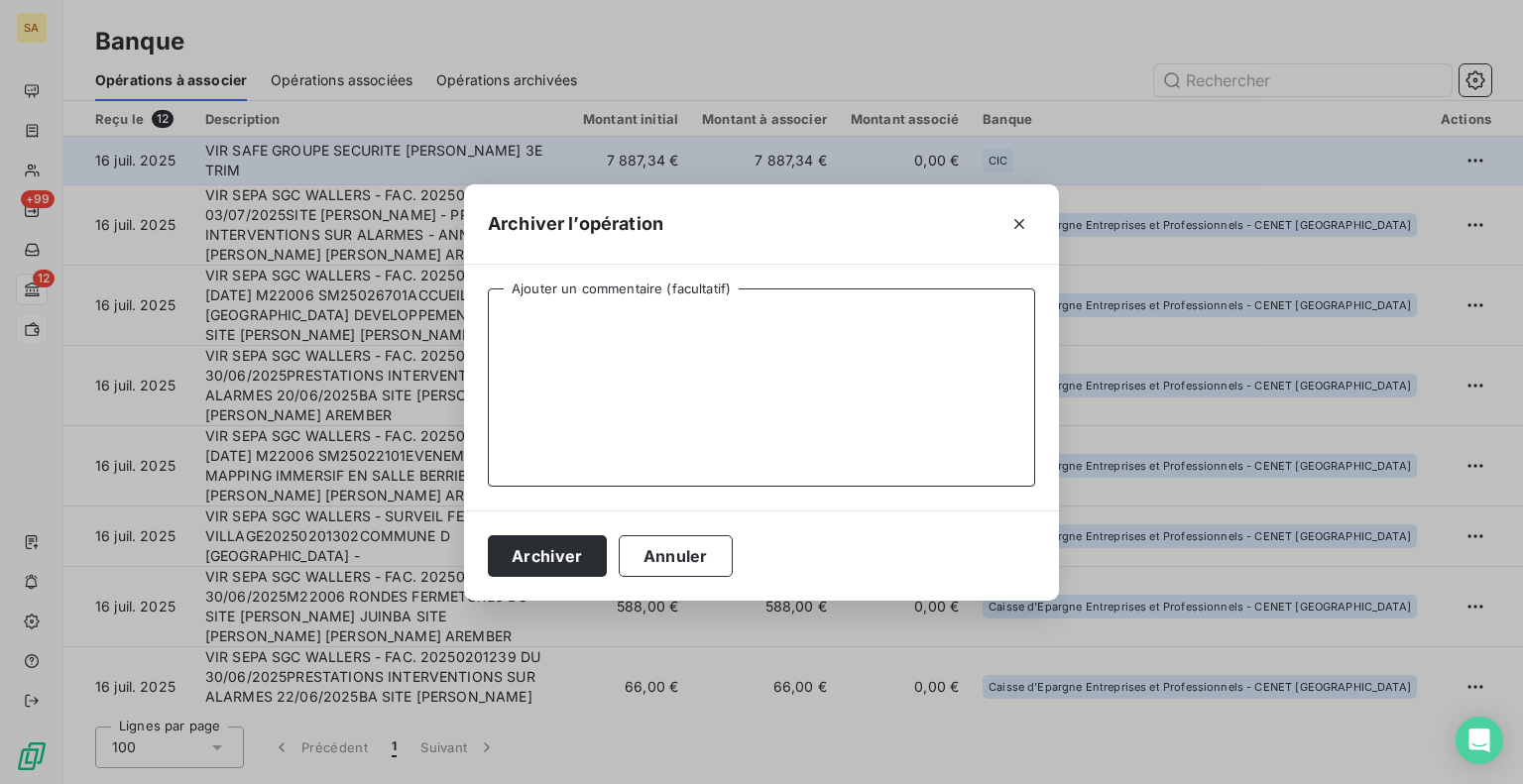 click on "Ajouter un commentaire (facultatif)" at bounding box center (762, 388) 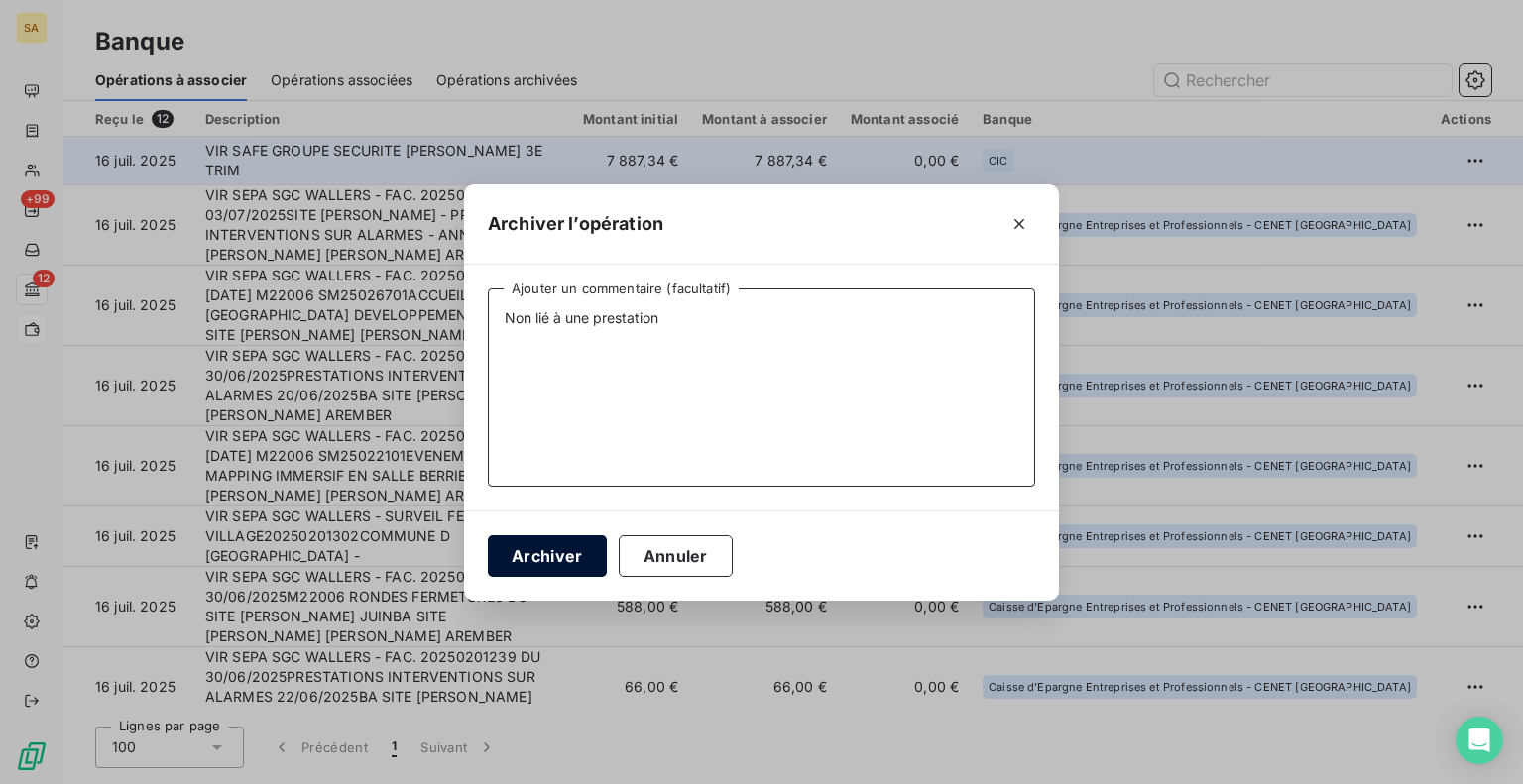 type on "Non lié à une prestation" 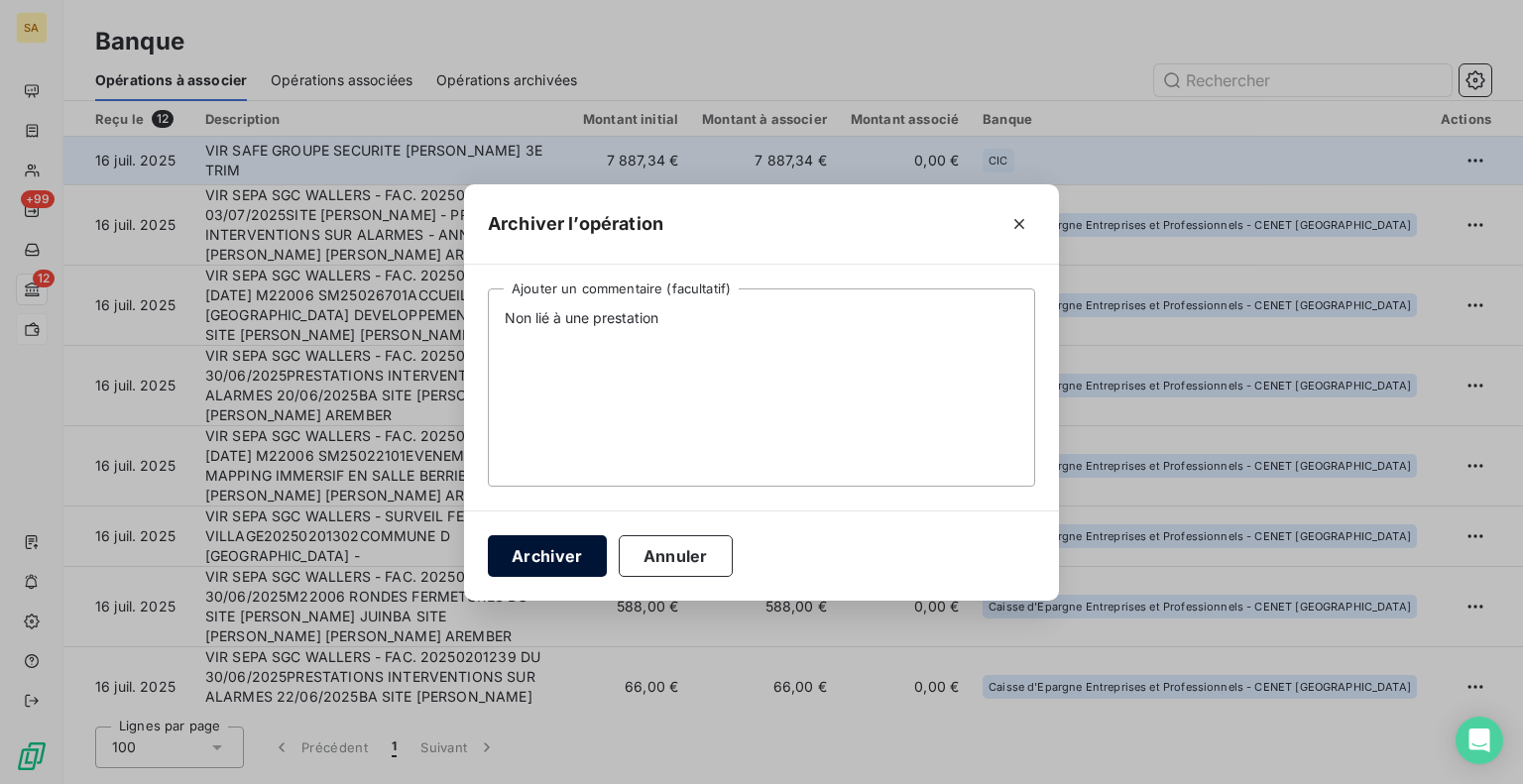 click on "Archiver" at bounding box center (547, 556) 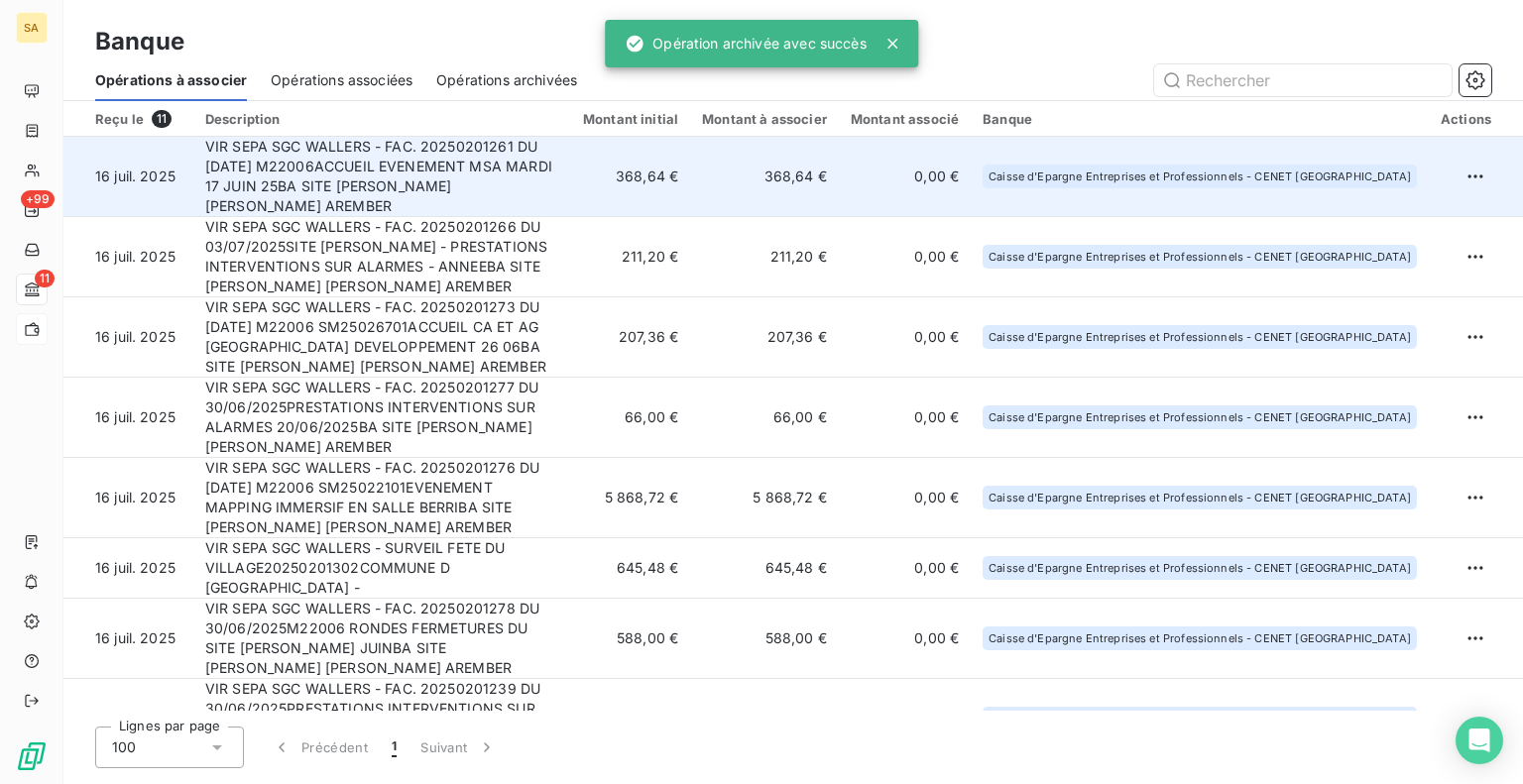 click on "368,64 €" at bounding box center (631, 176) 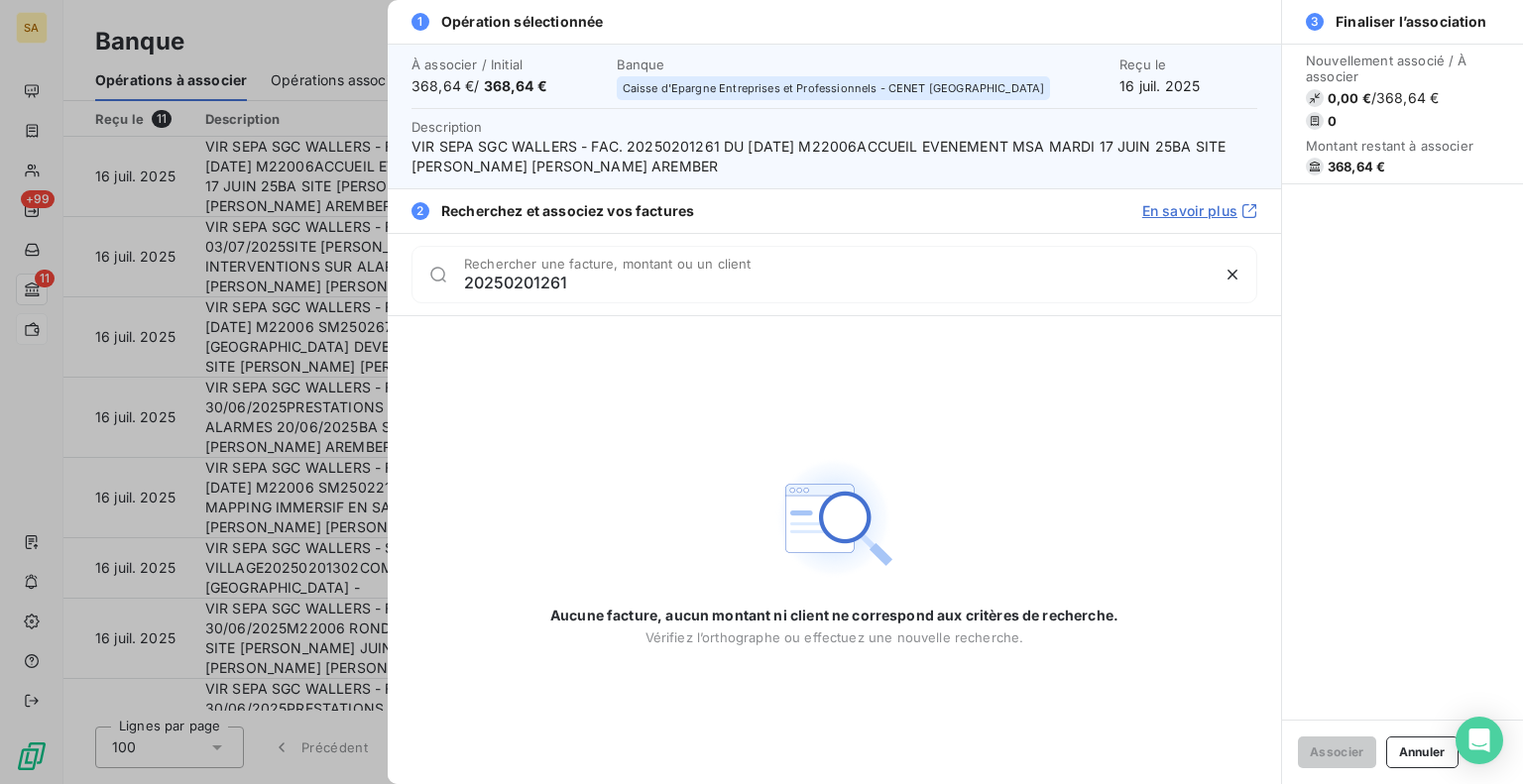 type on "20250201261" 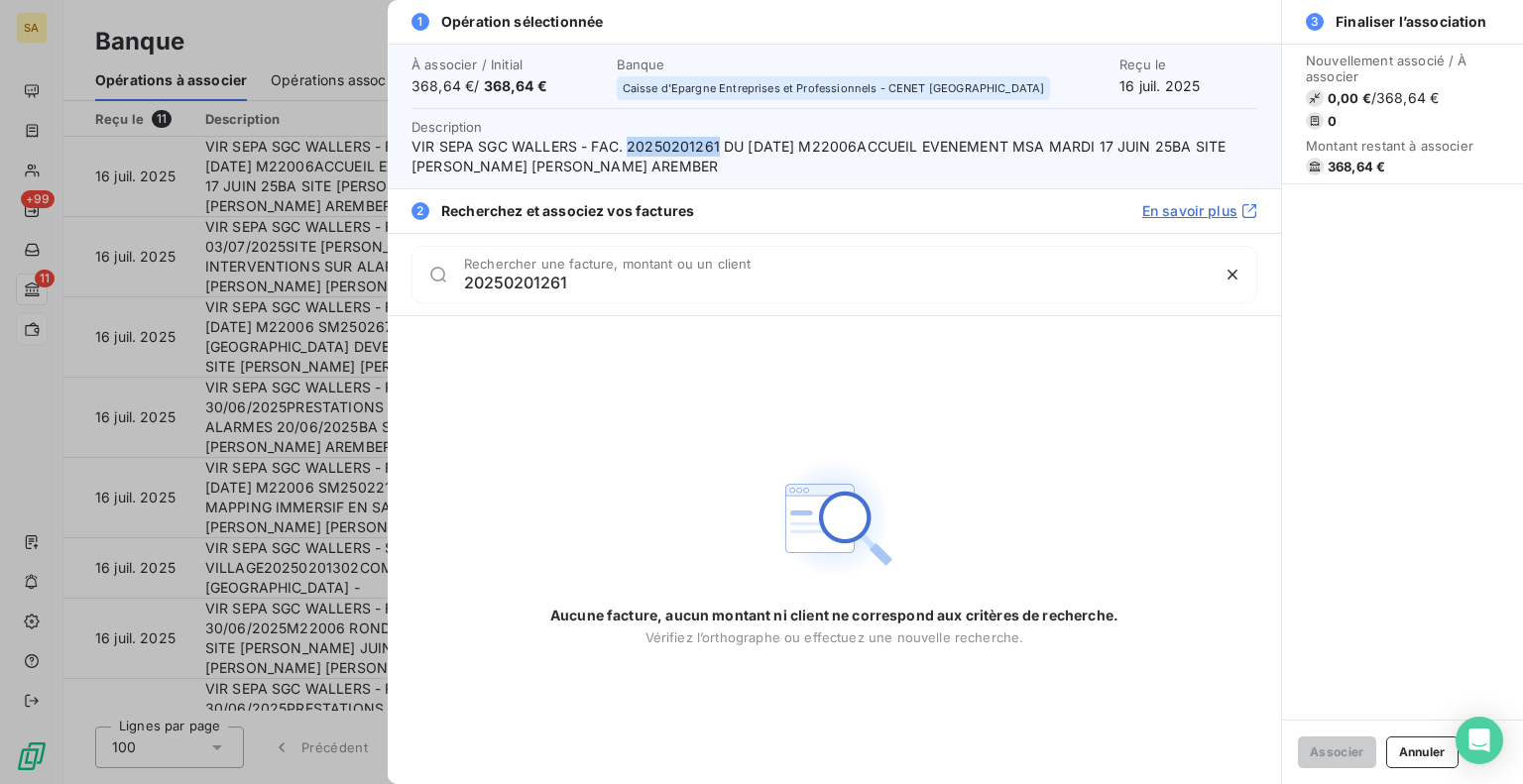 drag, startPoint x: 714, startPoint y: 143, endPoint x: 626, endPoint y: 142, distance: 88.005682 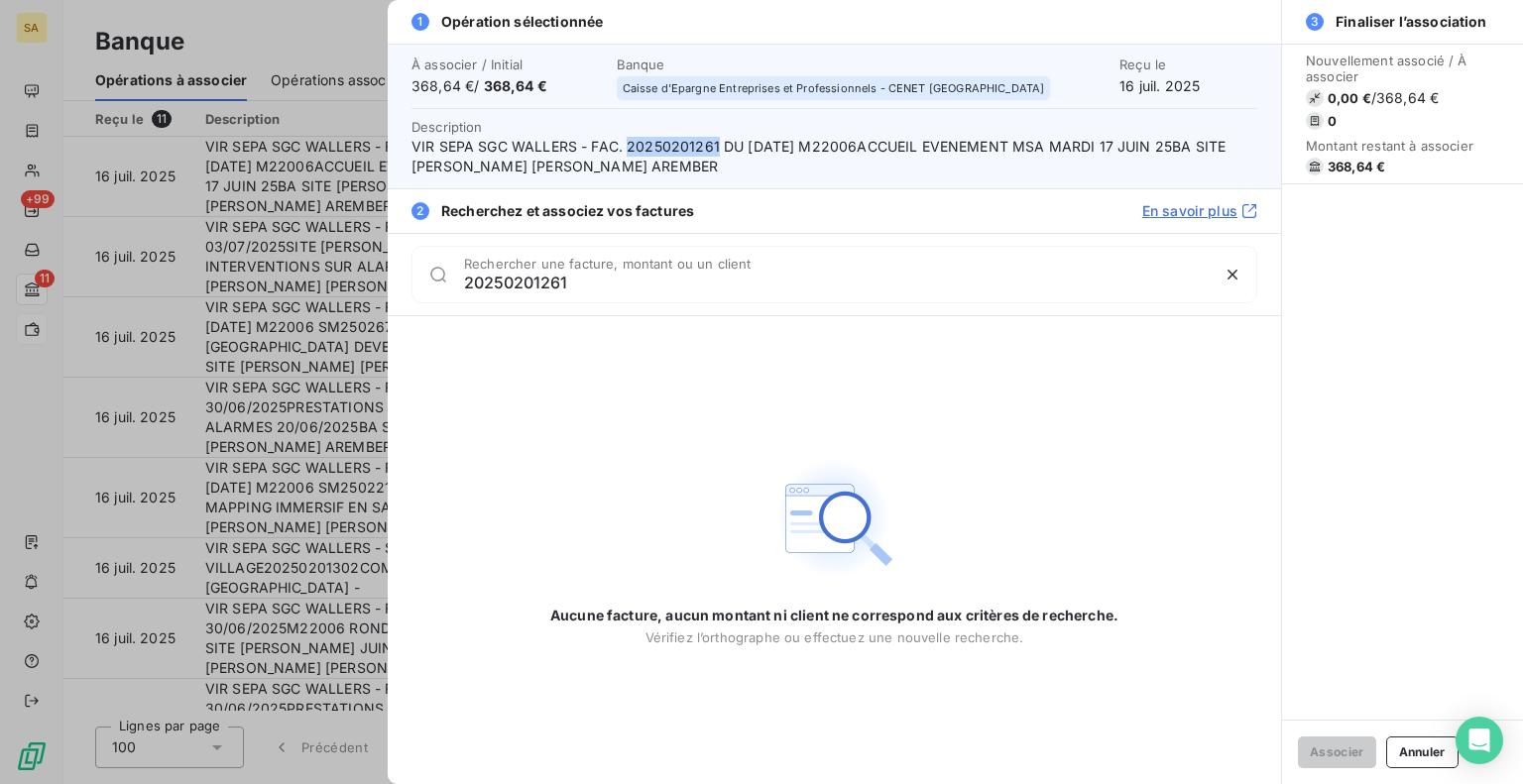 click on "Annuler" at bounding box center [1422, 752] 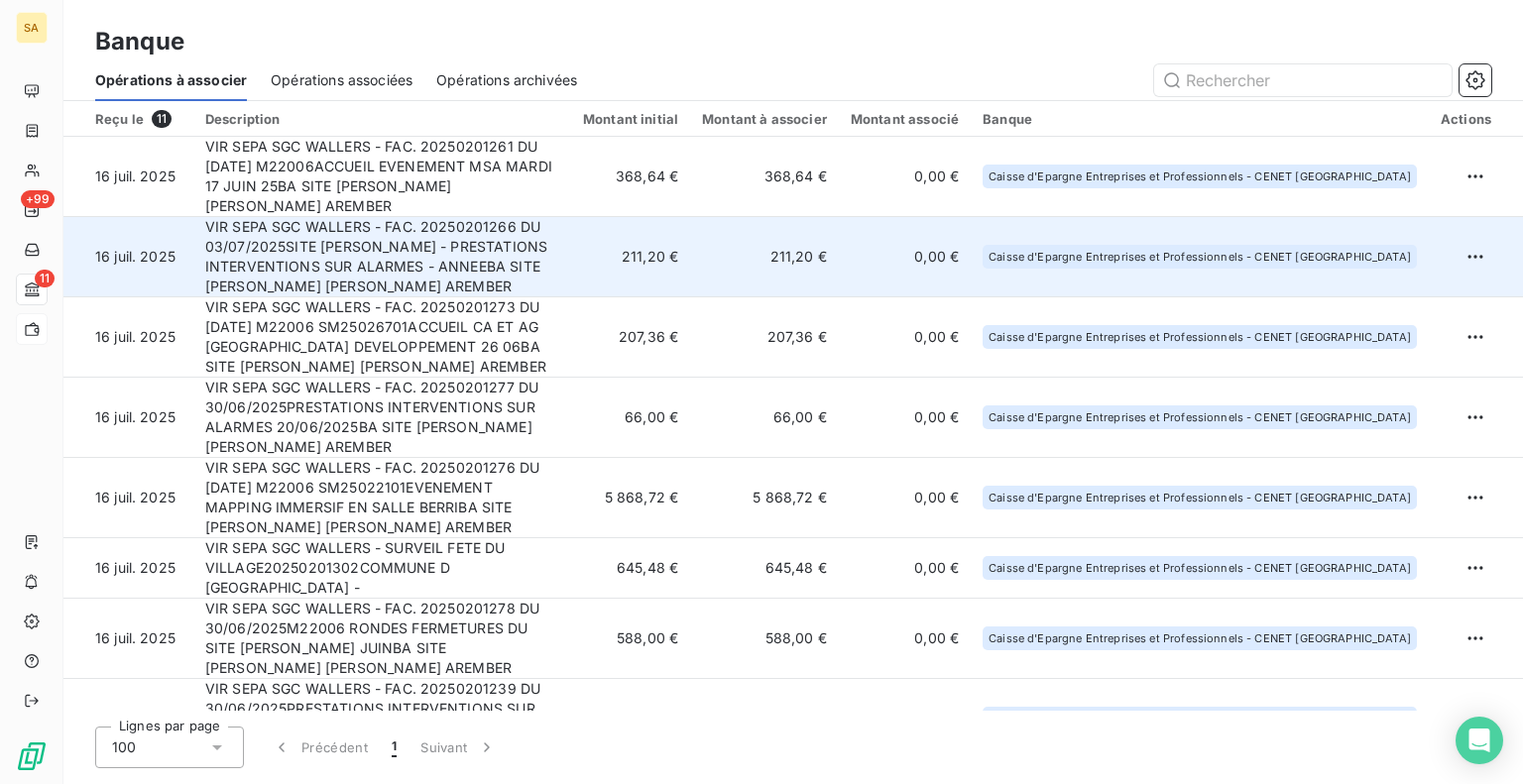 click on "VIR SEPA SGC WALLERS - FAC. 20250201266 DU 03/07/2025SITE [PERSON_NAME] - PRESTATIONS INTERVENTIONS SUR ALARMES - ANNEEBA SITE [PERSON_NAME] [PERSON_NAME] AREMBER" at bounding box center [382, 257] 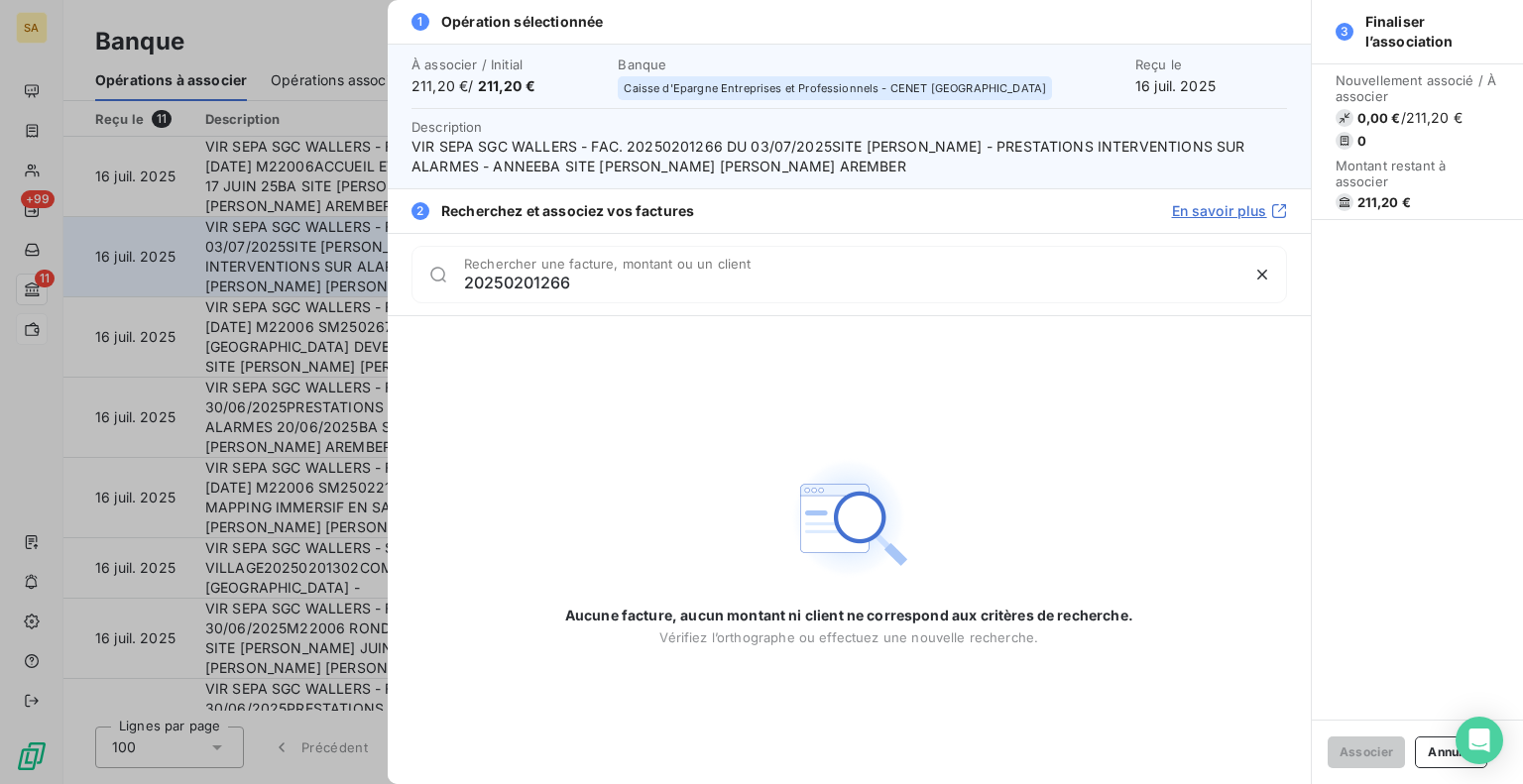 type on "20250201266" 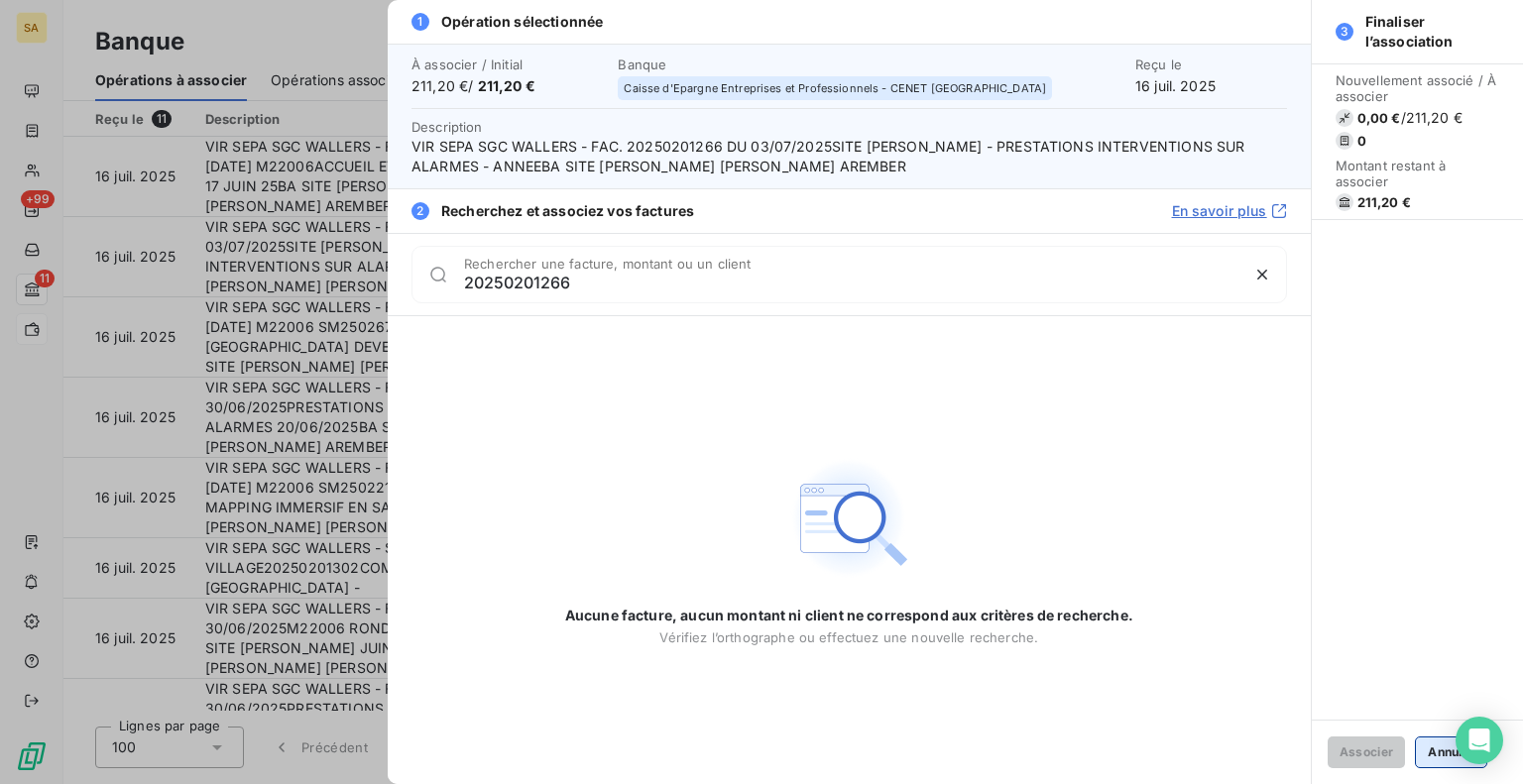 click on "Annuler" at bounding box center (1451, 752) 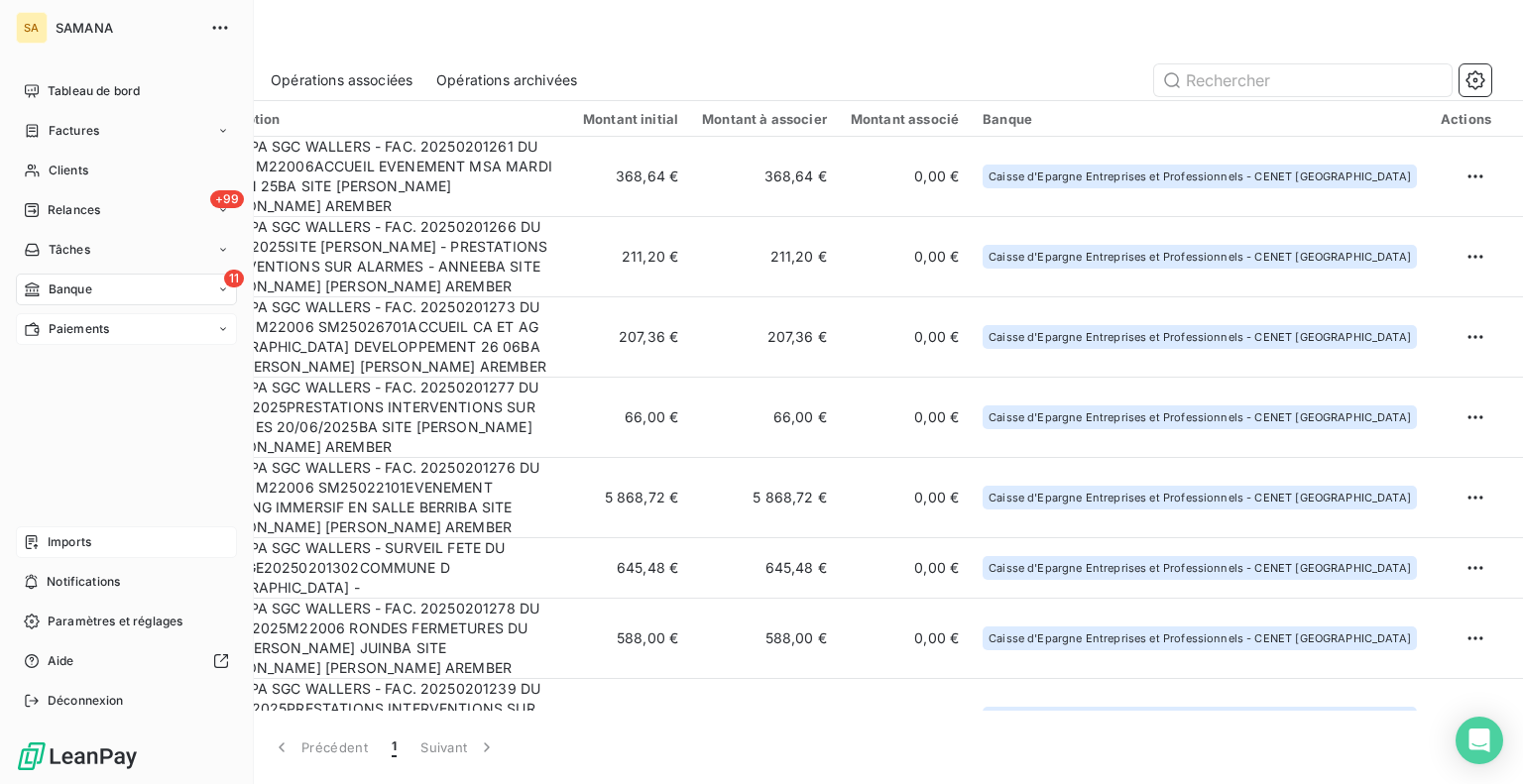 click on "Imports" at bounding box center [69, 542] 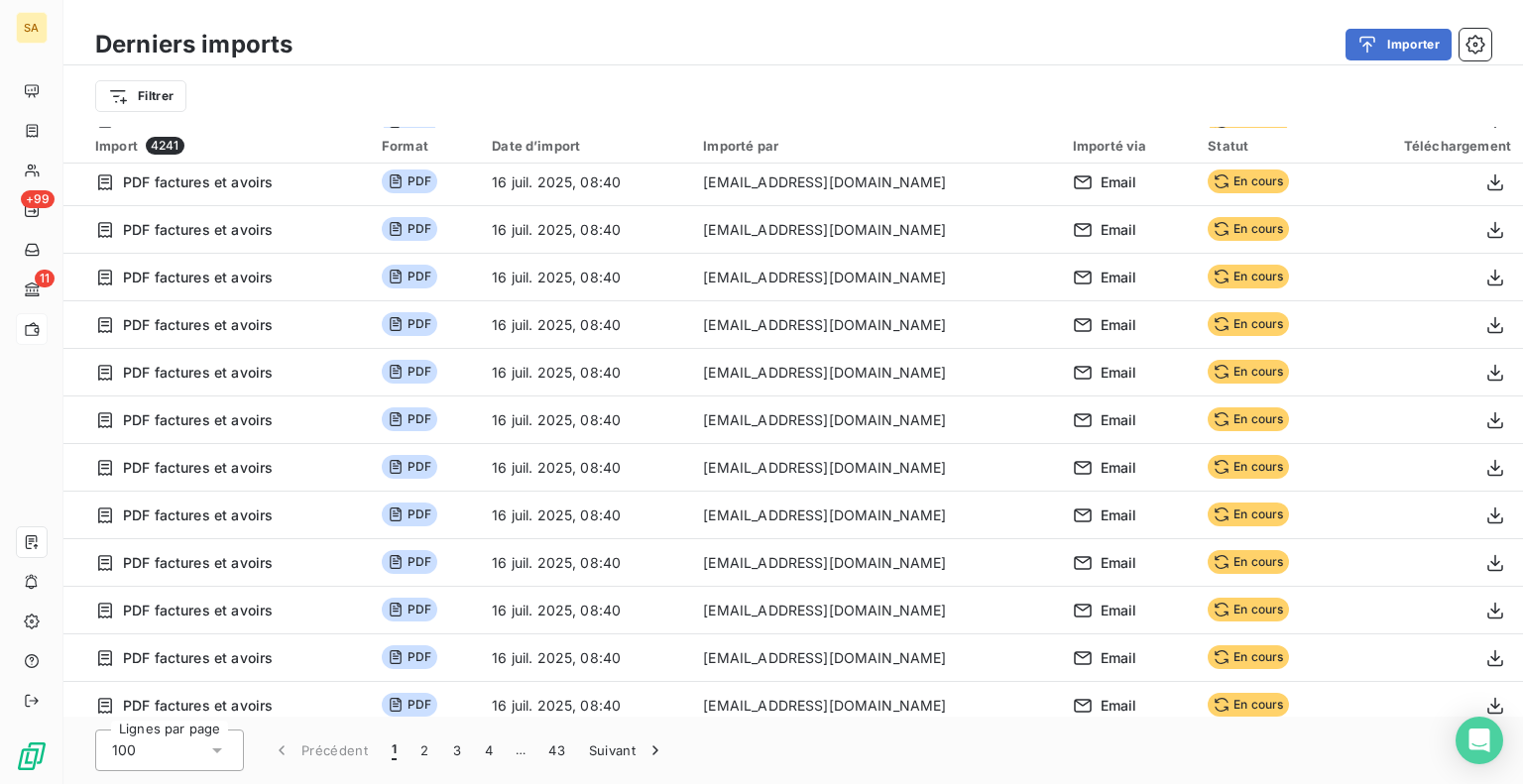 scroll, scrollTop: 933, scrollLeft: 0, axis: vertical 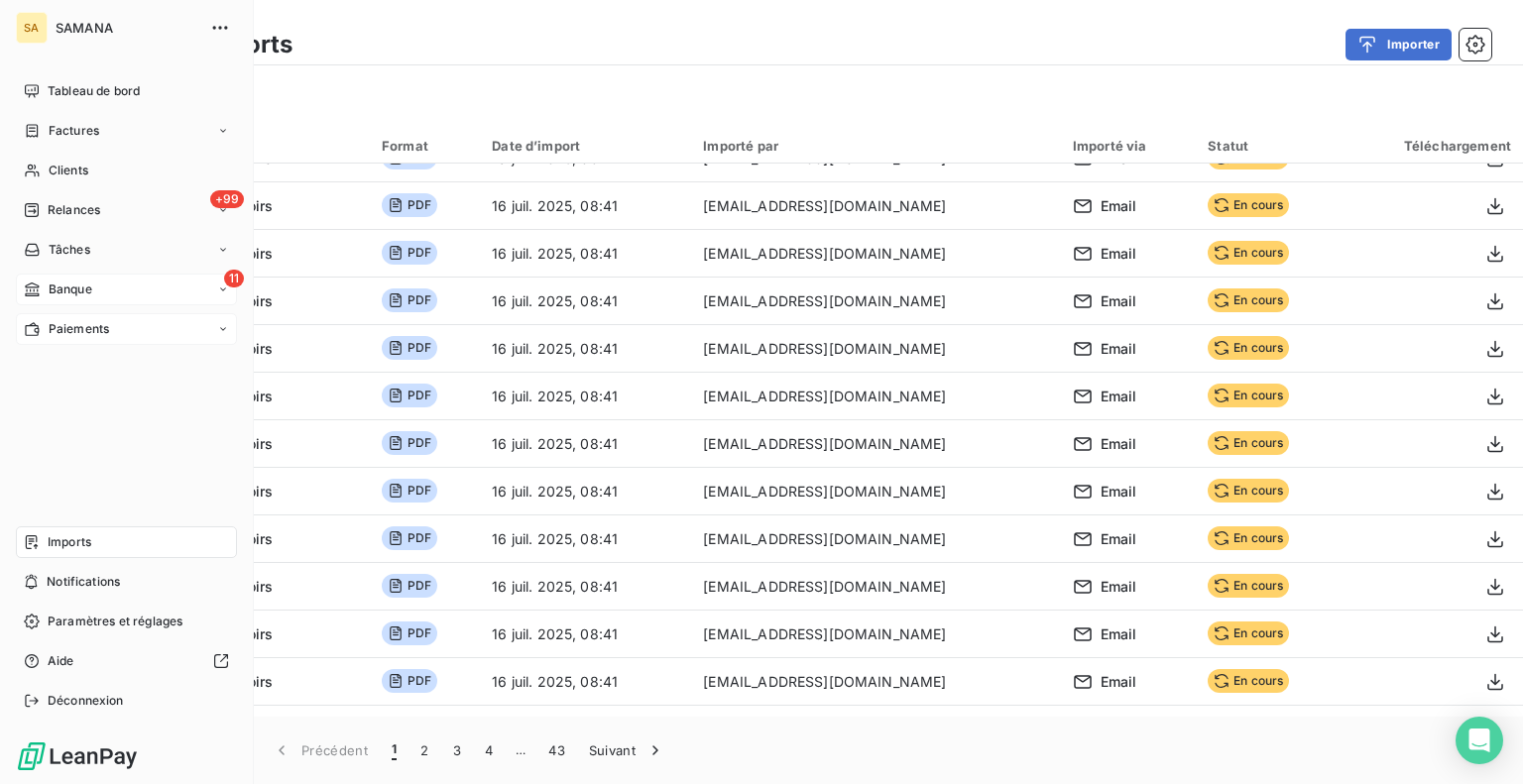 click on "11 Banque" at bounding box center [126, 289] 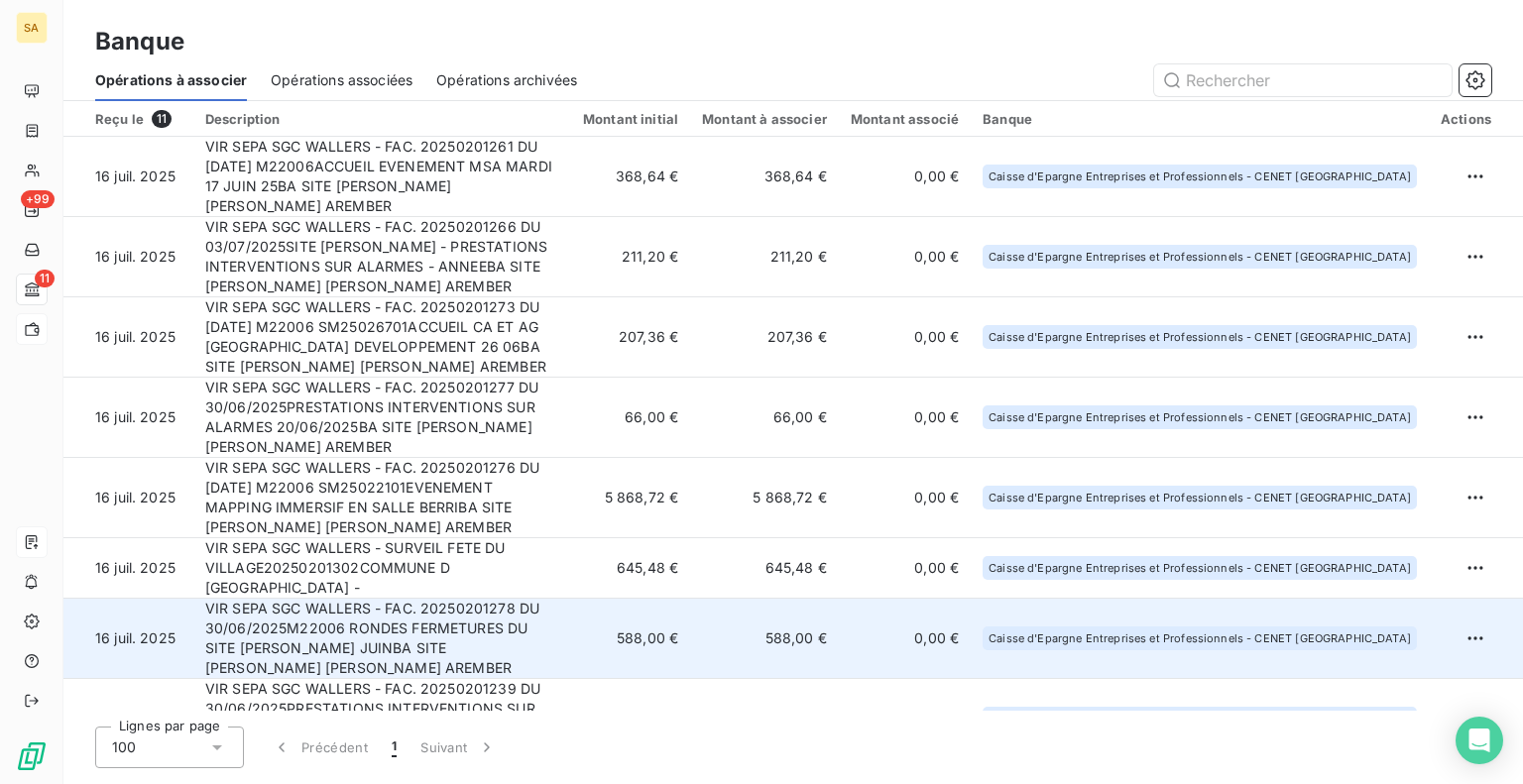 scroll, scrollTop: 137, scrollLeft: 0, axis: vertical 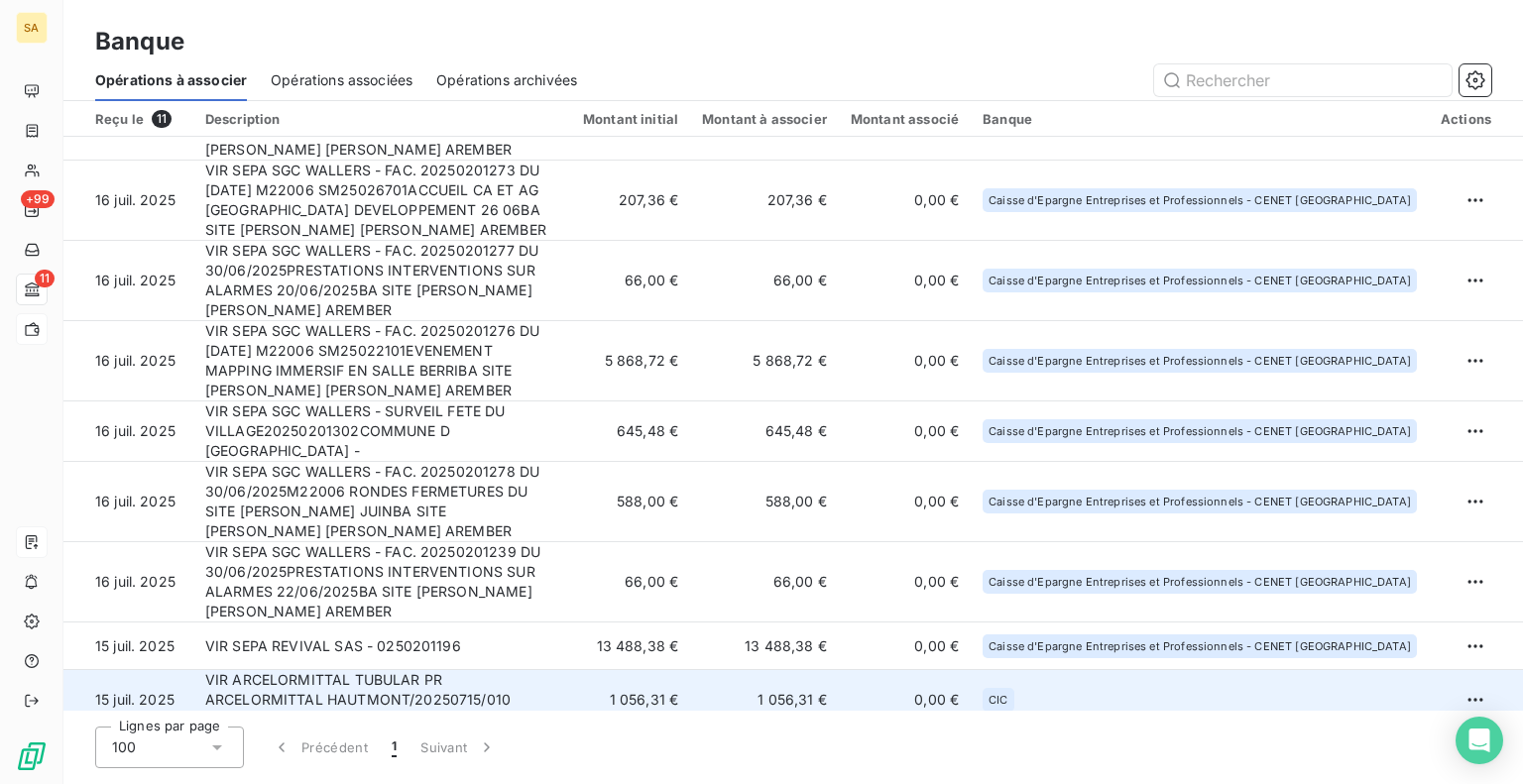 click on "VIR ARCELORMITTAL TUBULAR PR ARCELORMITTAL HAUTMONT/20250715/010 UNSTRUCTURED" at bounding box center (382, 700) 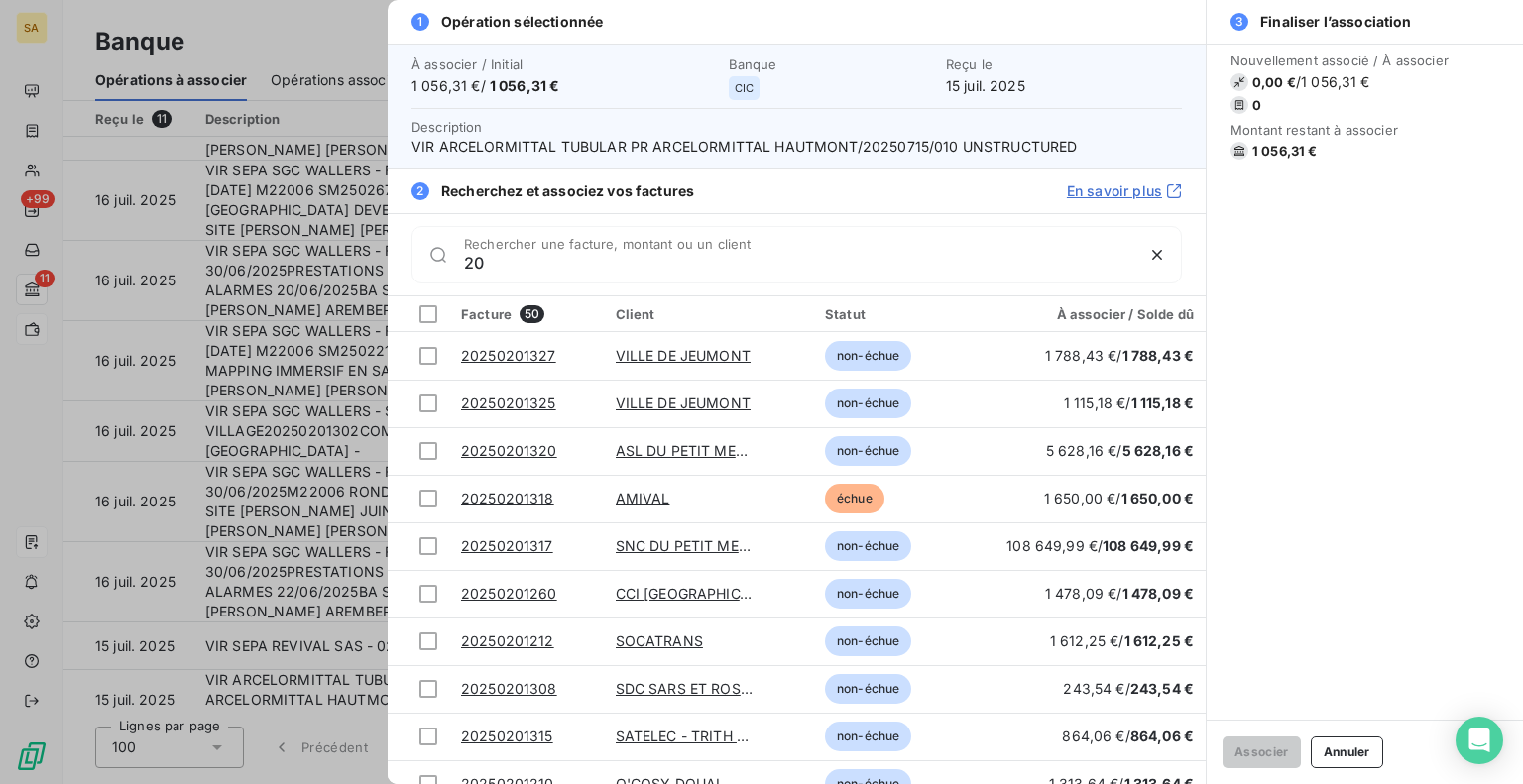 type on "2" 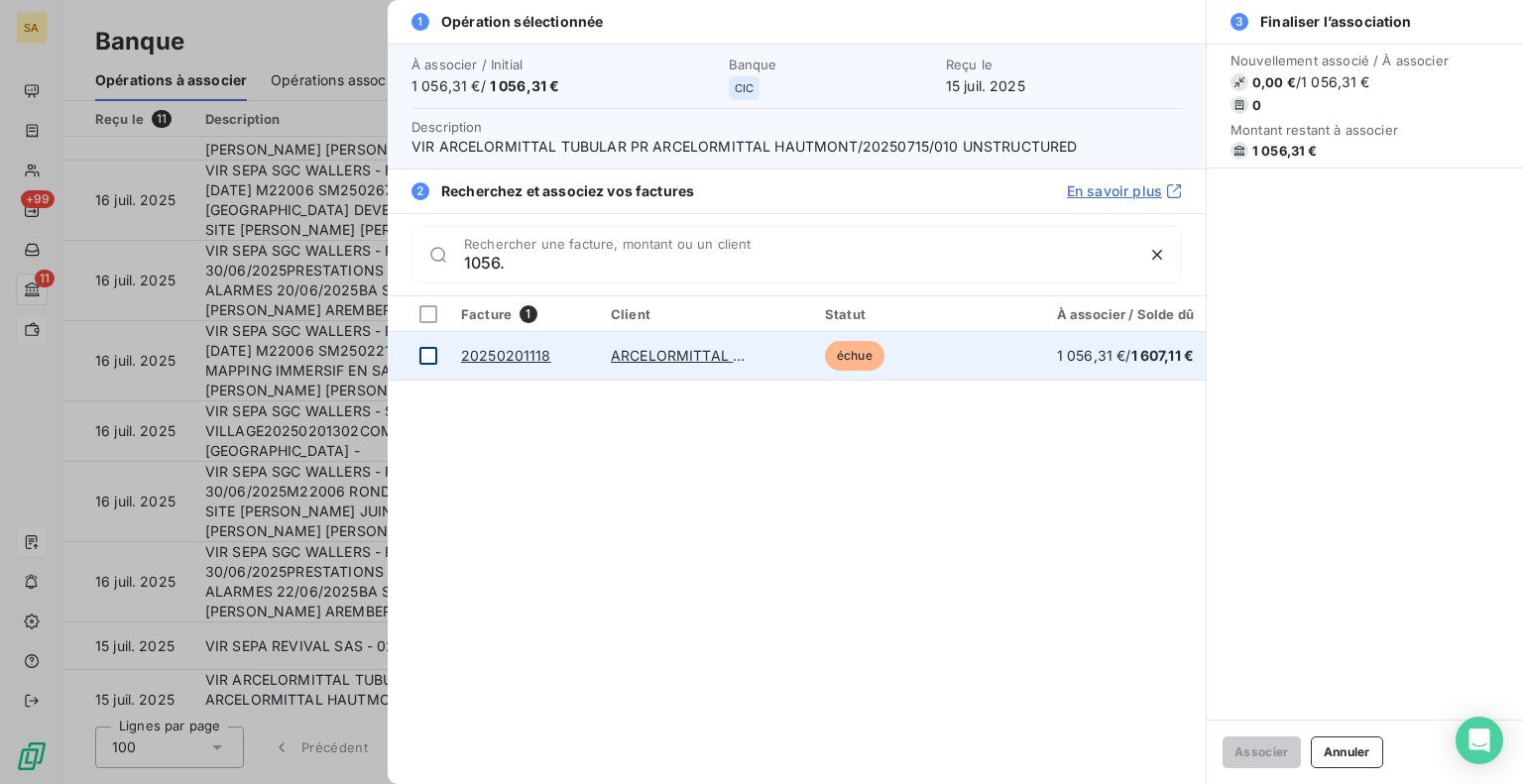 type on "1056." 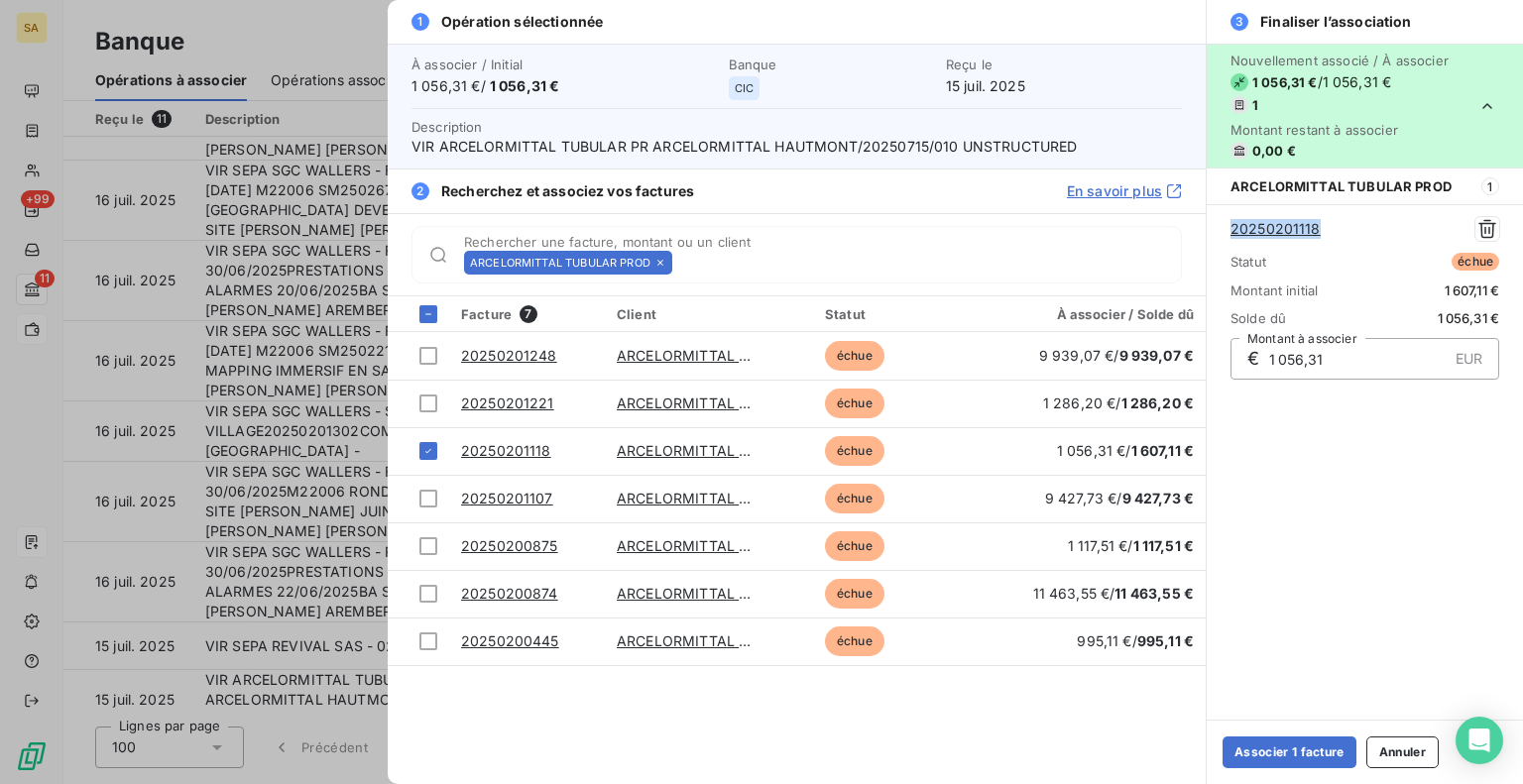 drag, startPoint x: 1347, startPoint y: 233, endPoint x: 1224, endPoint y: 237, distance: 123.065 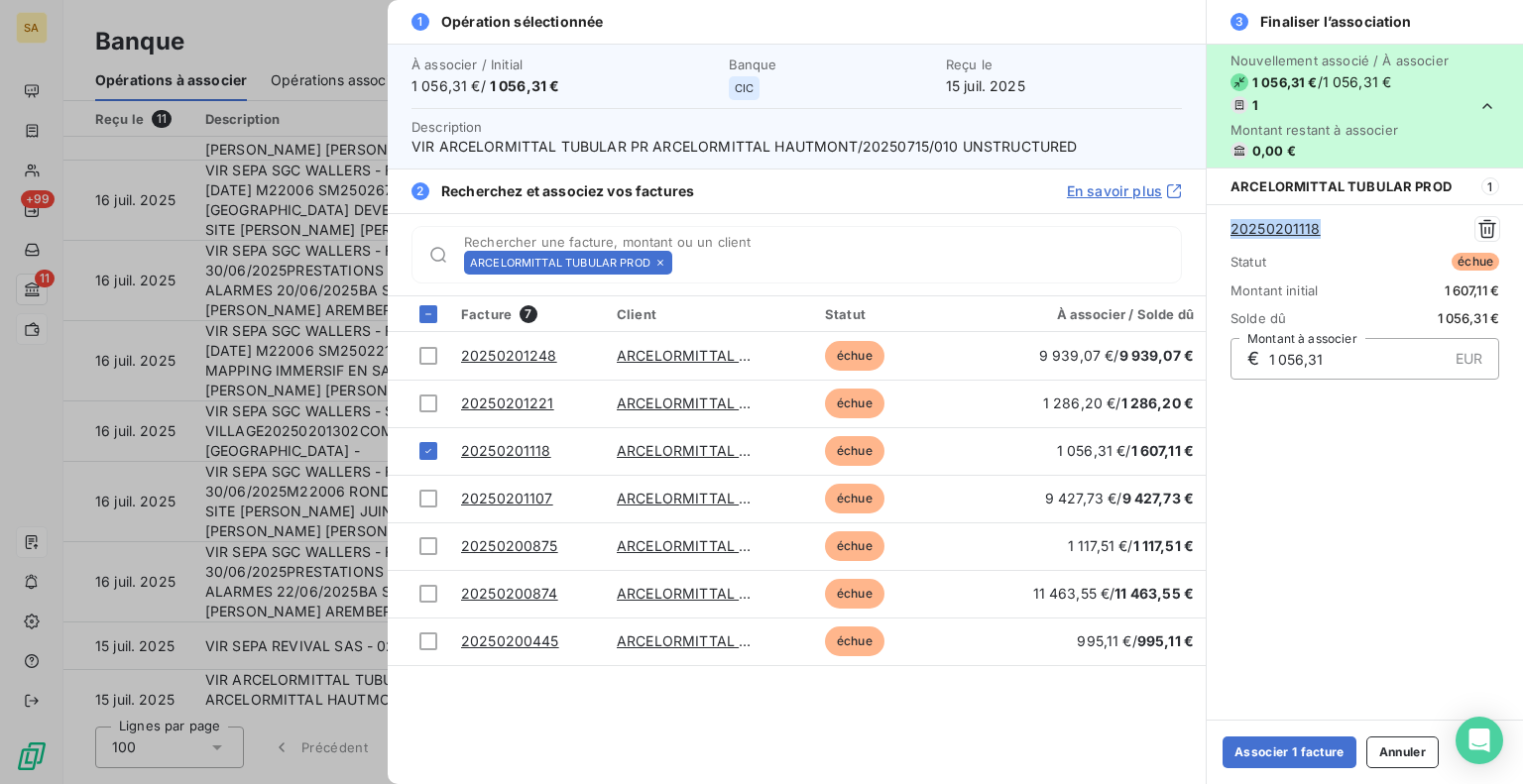 copy on "20250201118" 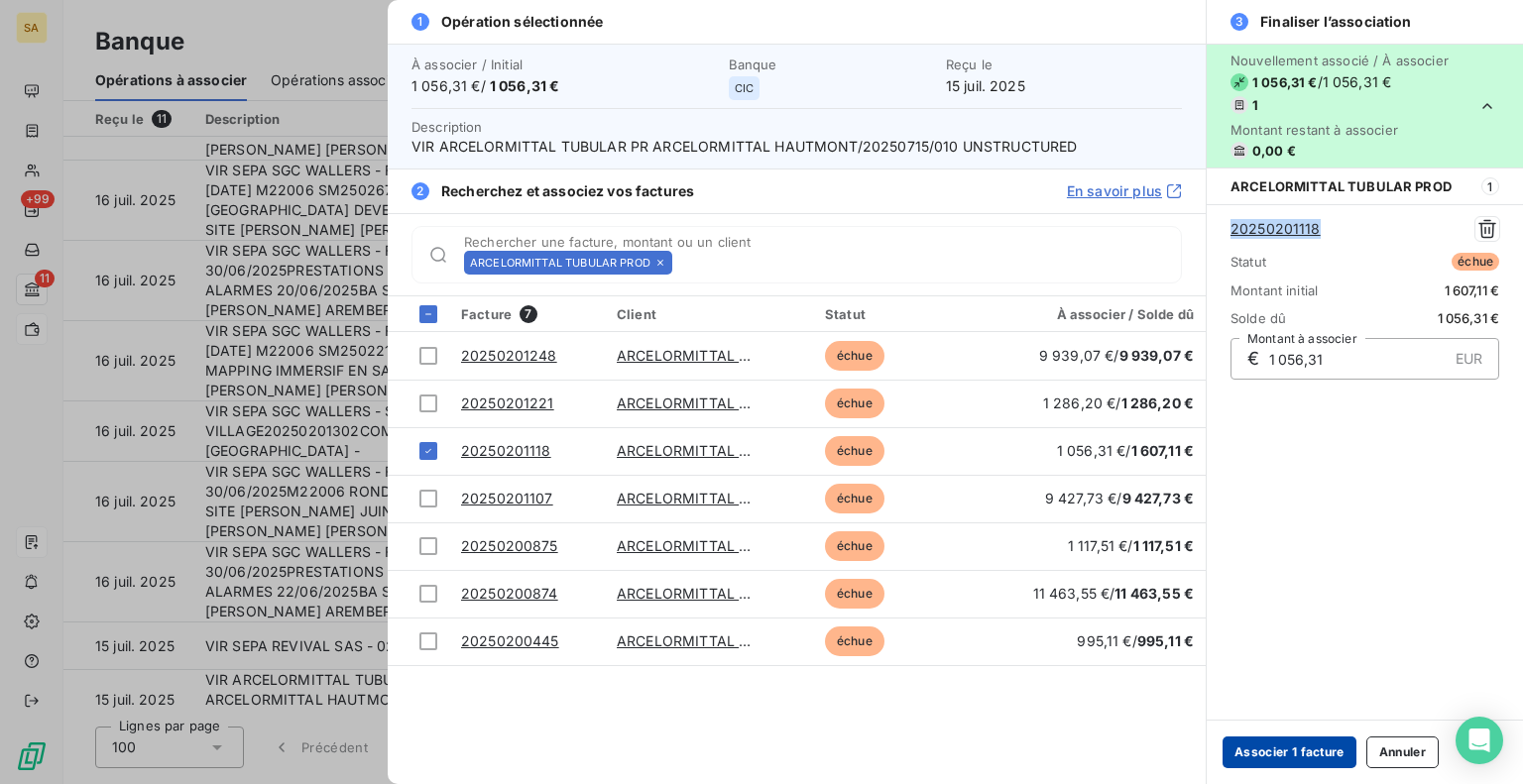 click on "Associer 1 facture" at bounding box center [1289, 752] 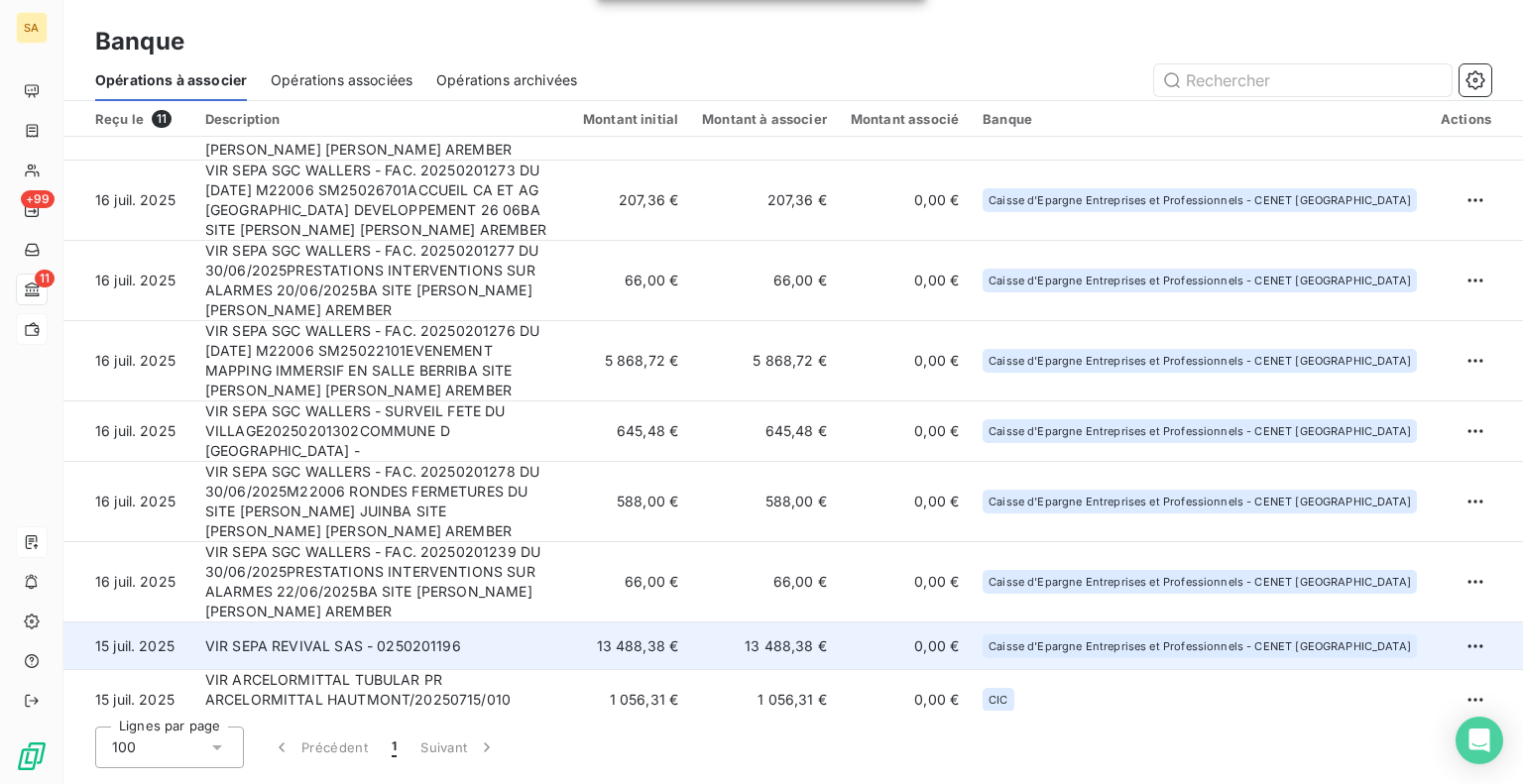 click on "VIR SEPA REVIVAL SAS - 0250201196" at bounding box center [382, 646] 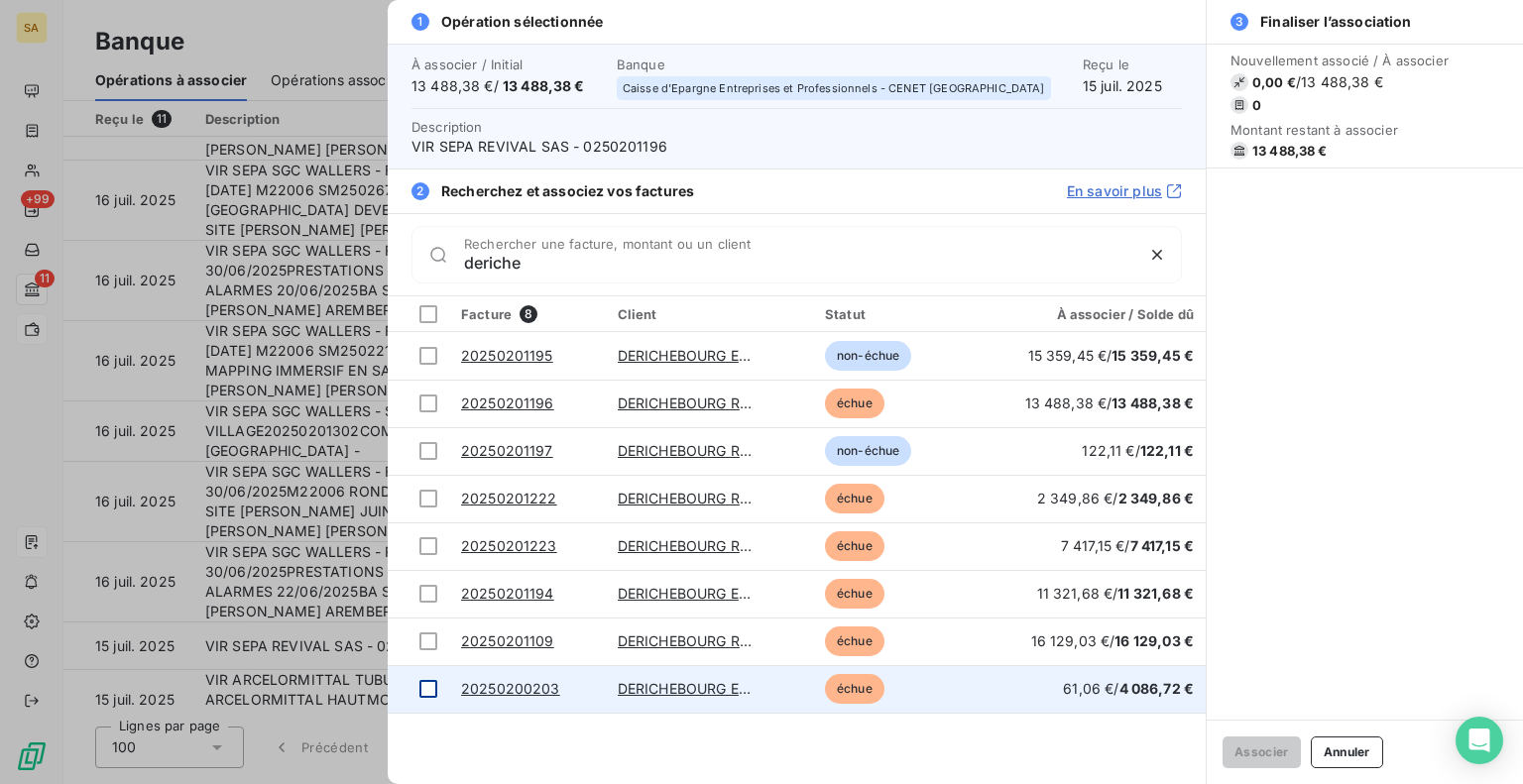 type on "deriche" 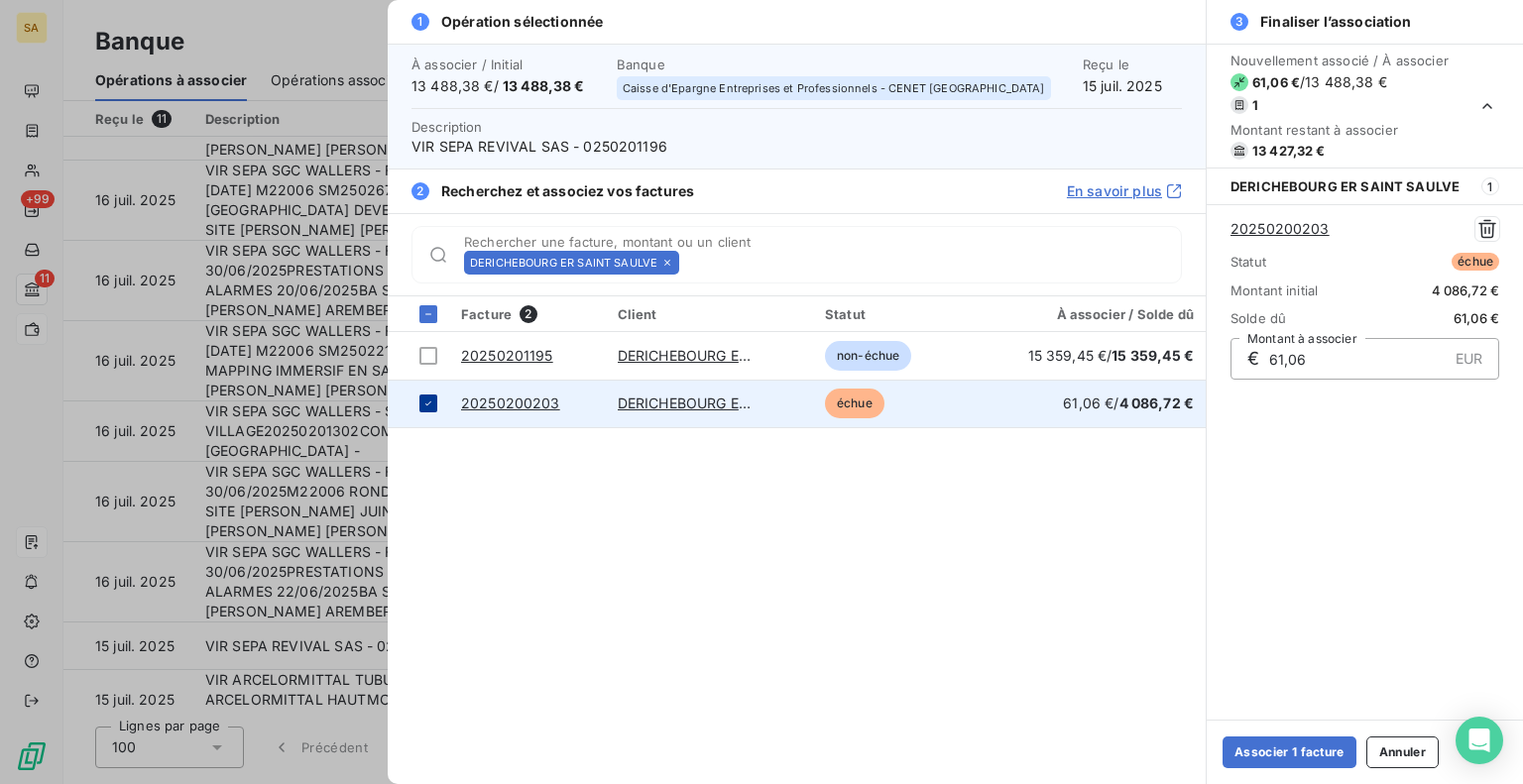click 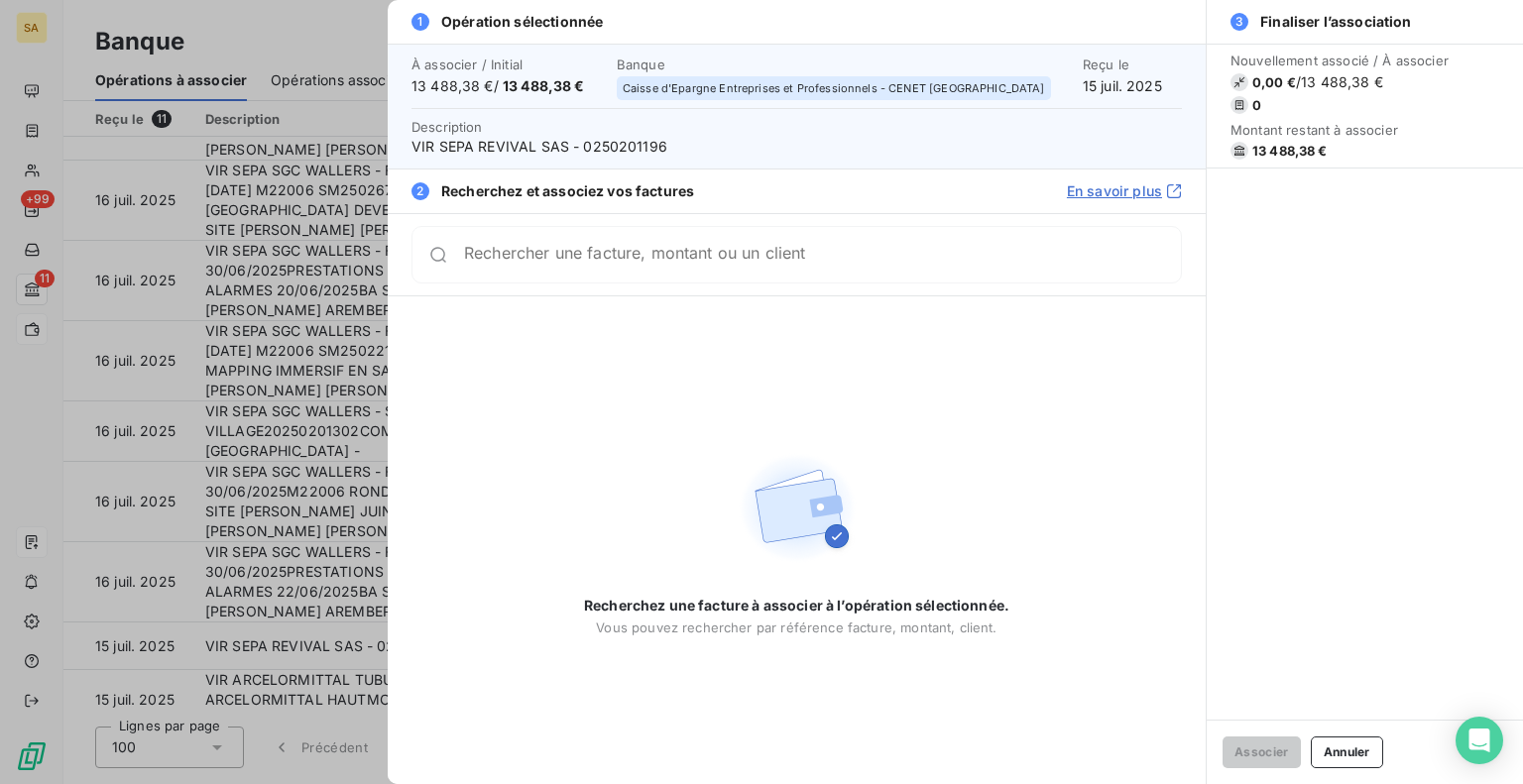 click on "Rechercher une facture, montant ou un client" at bounding box center [796, 255] 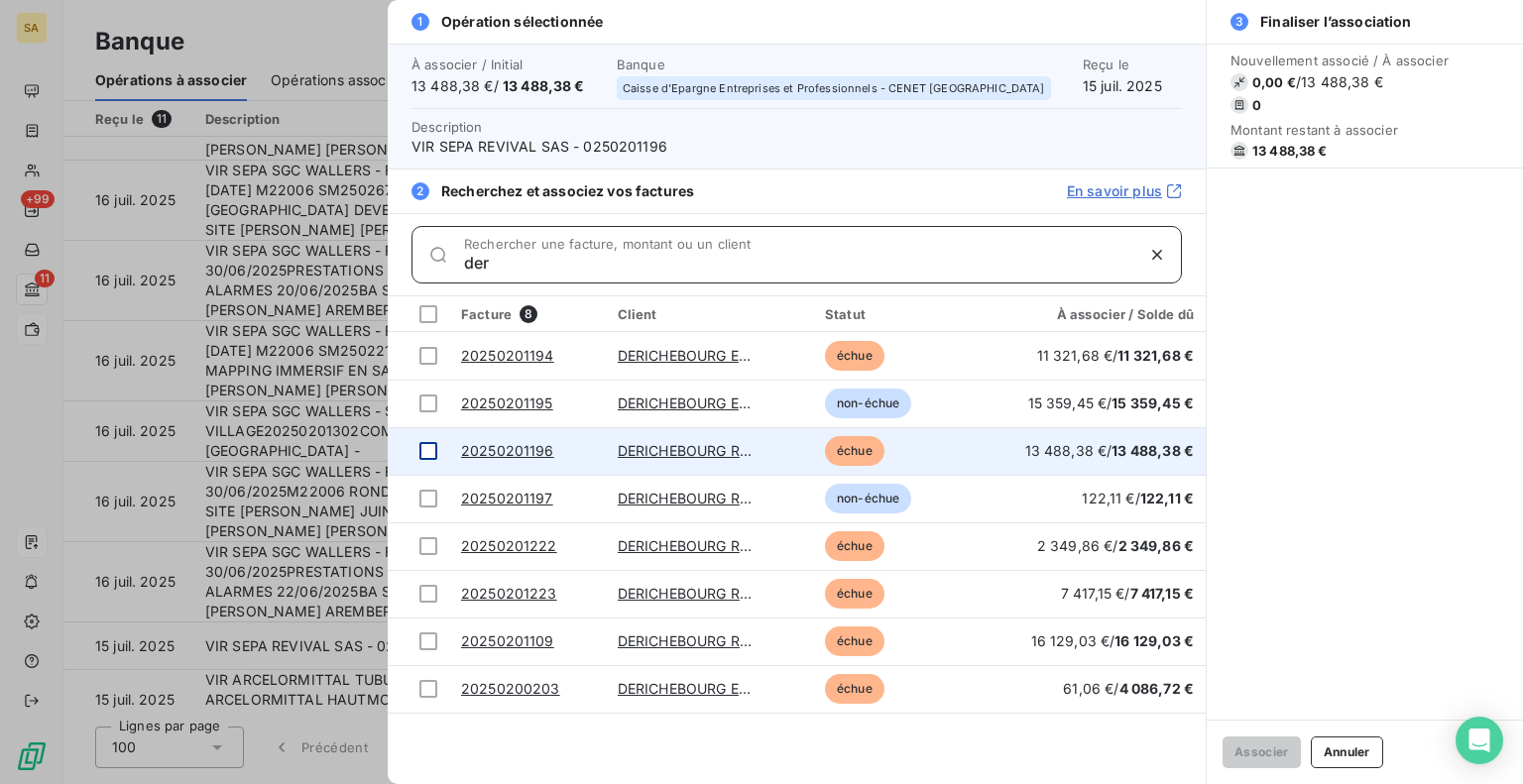 type on "der" 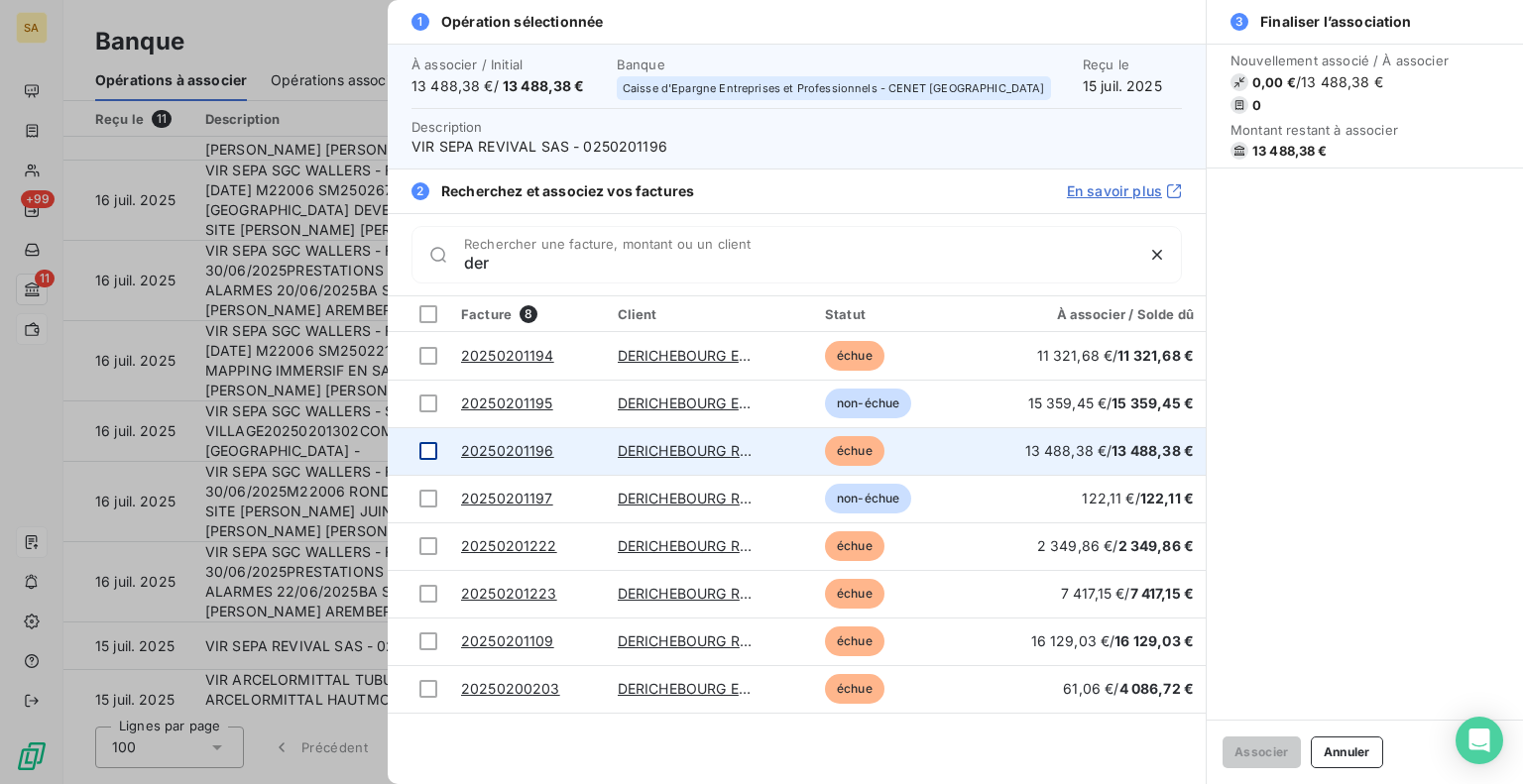 click at bounding box center (418, 451) 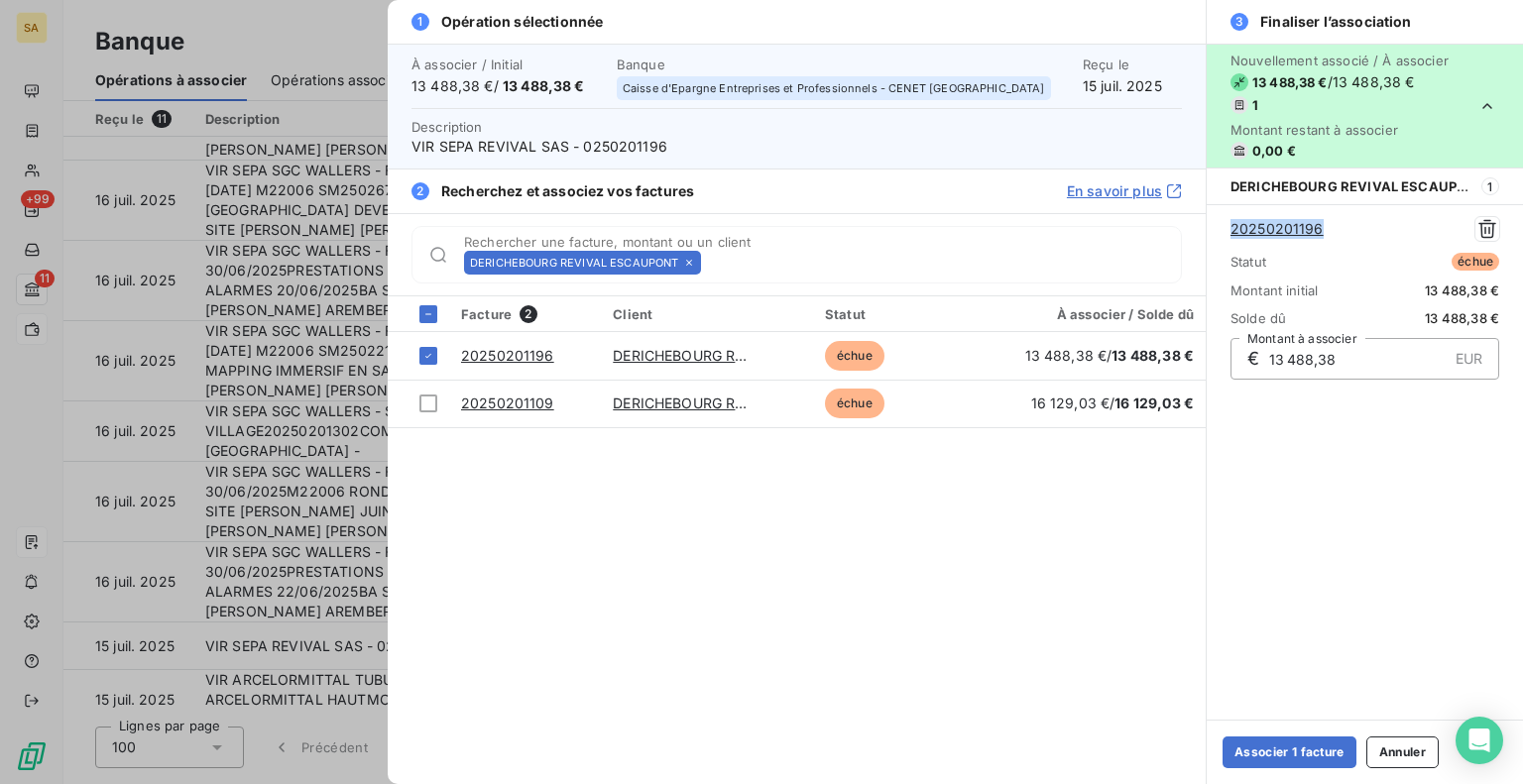 drag, startPoint x: 1337, startPoint y: 233, endPoint x: 1209, endPoint y: 229, distance: 128.062 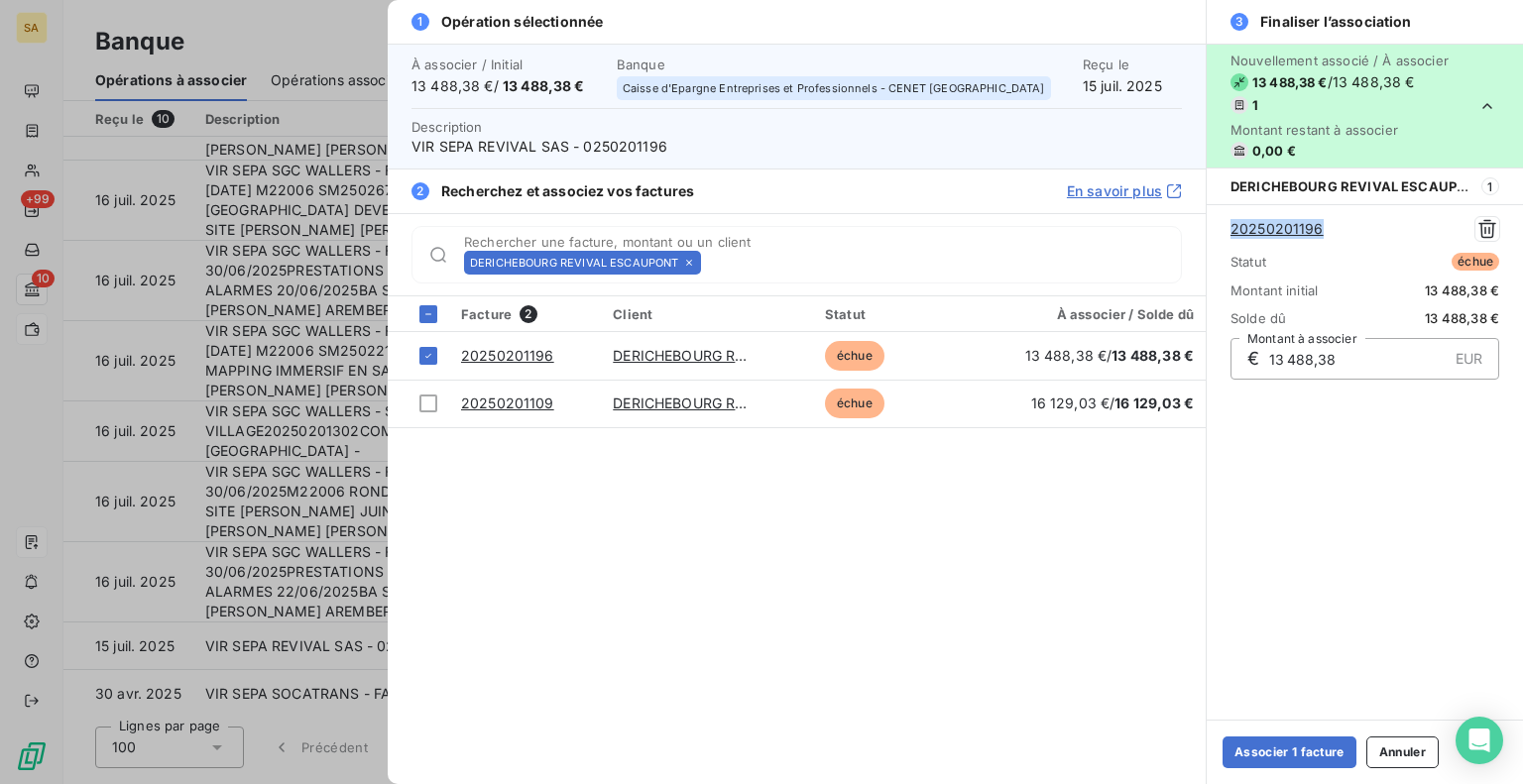 scroll, scrollTop: 89, scrollLeft: 0, axis: vertical 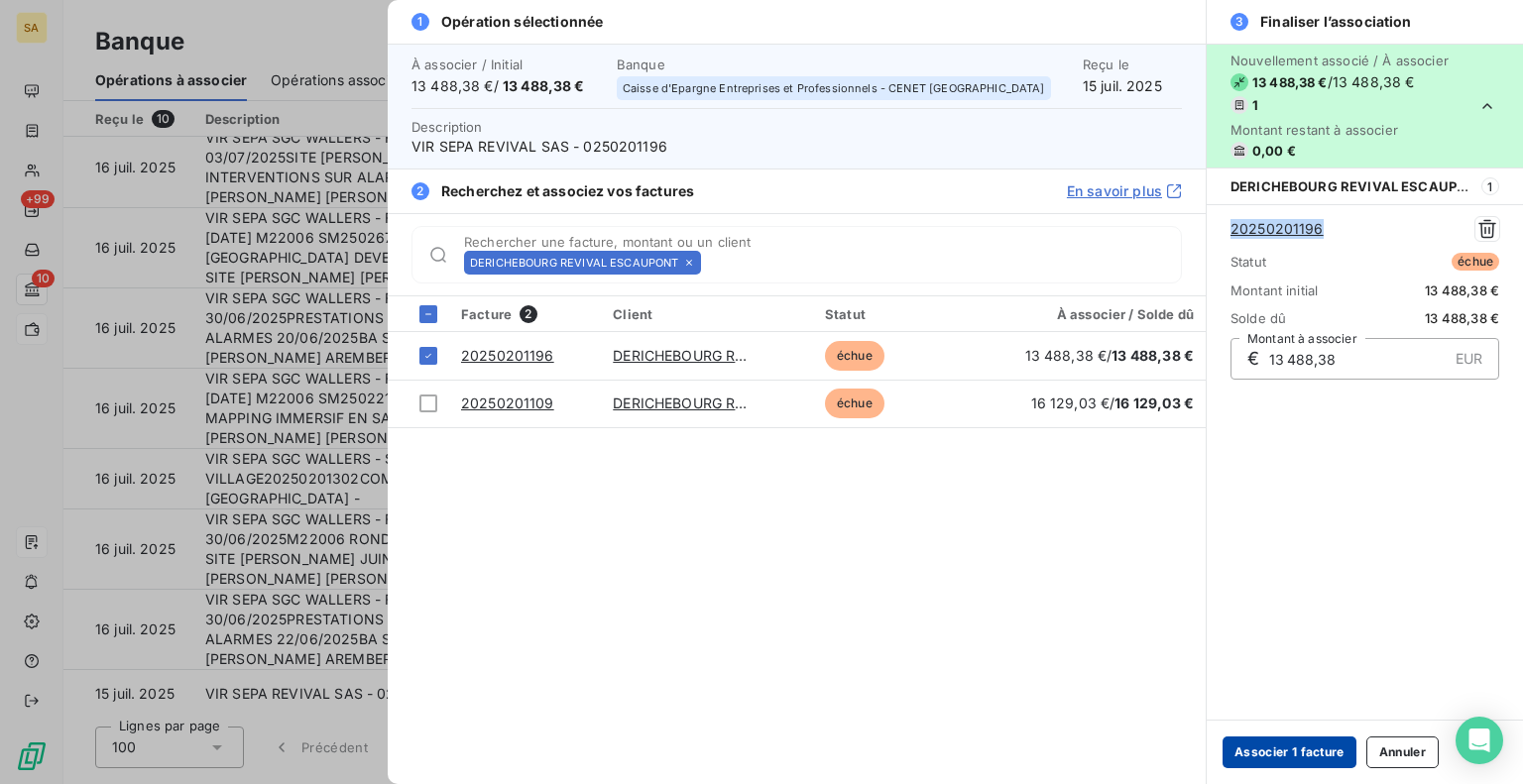 click on "Associer 1 facture" at bounding box center [1289, 752] 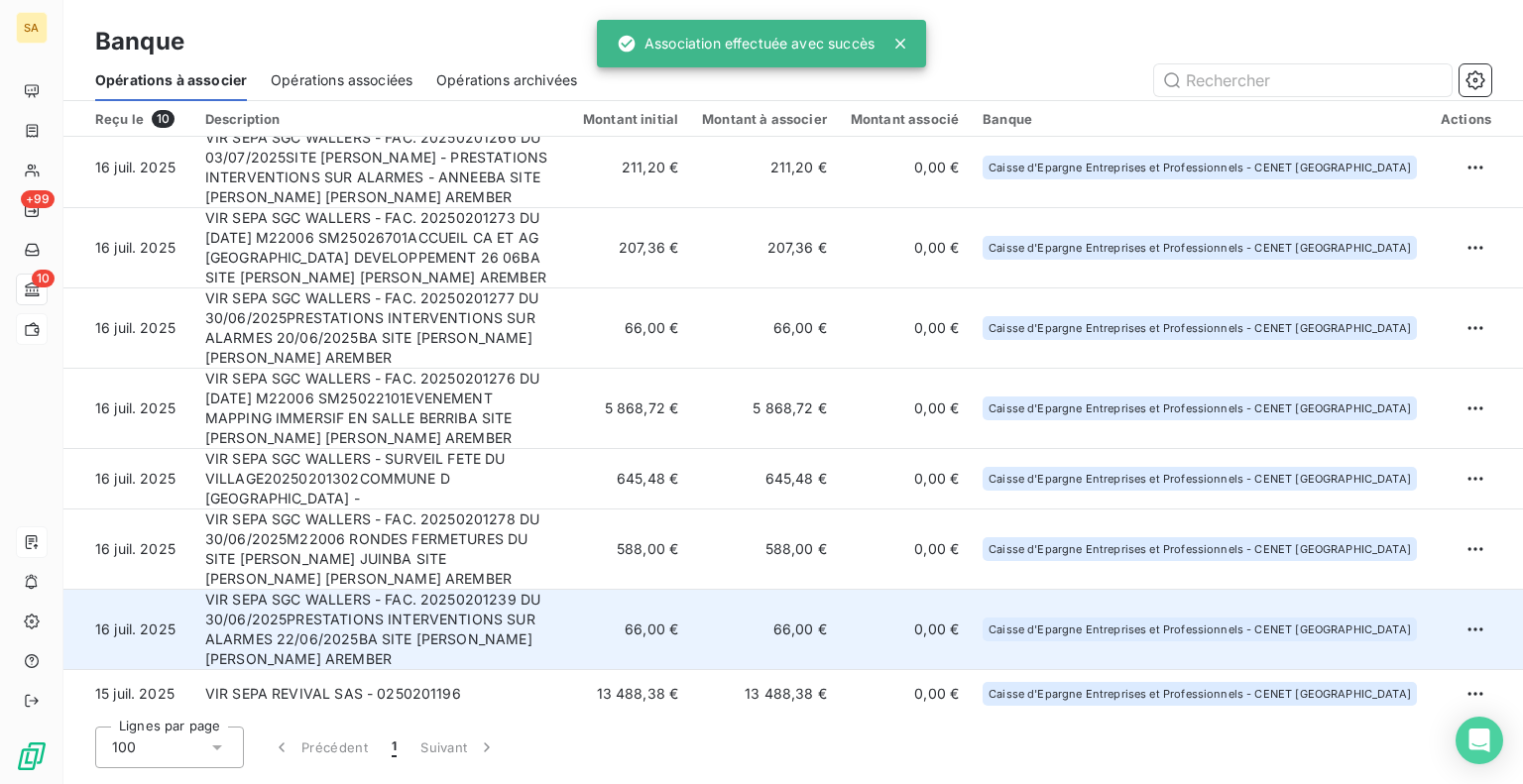click on "VIR SEPA SGC WALLERS - FAC. 20250201239 DU 30/06/2025PRESTATIONS INTERVENTIONS SUR ALARMES 22/06/2025BA SITE [PERSON_NAME] [PERSON_NAME] AREMBER" at bounding box center (382, 629) 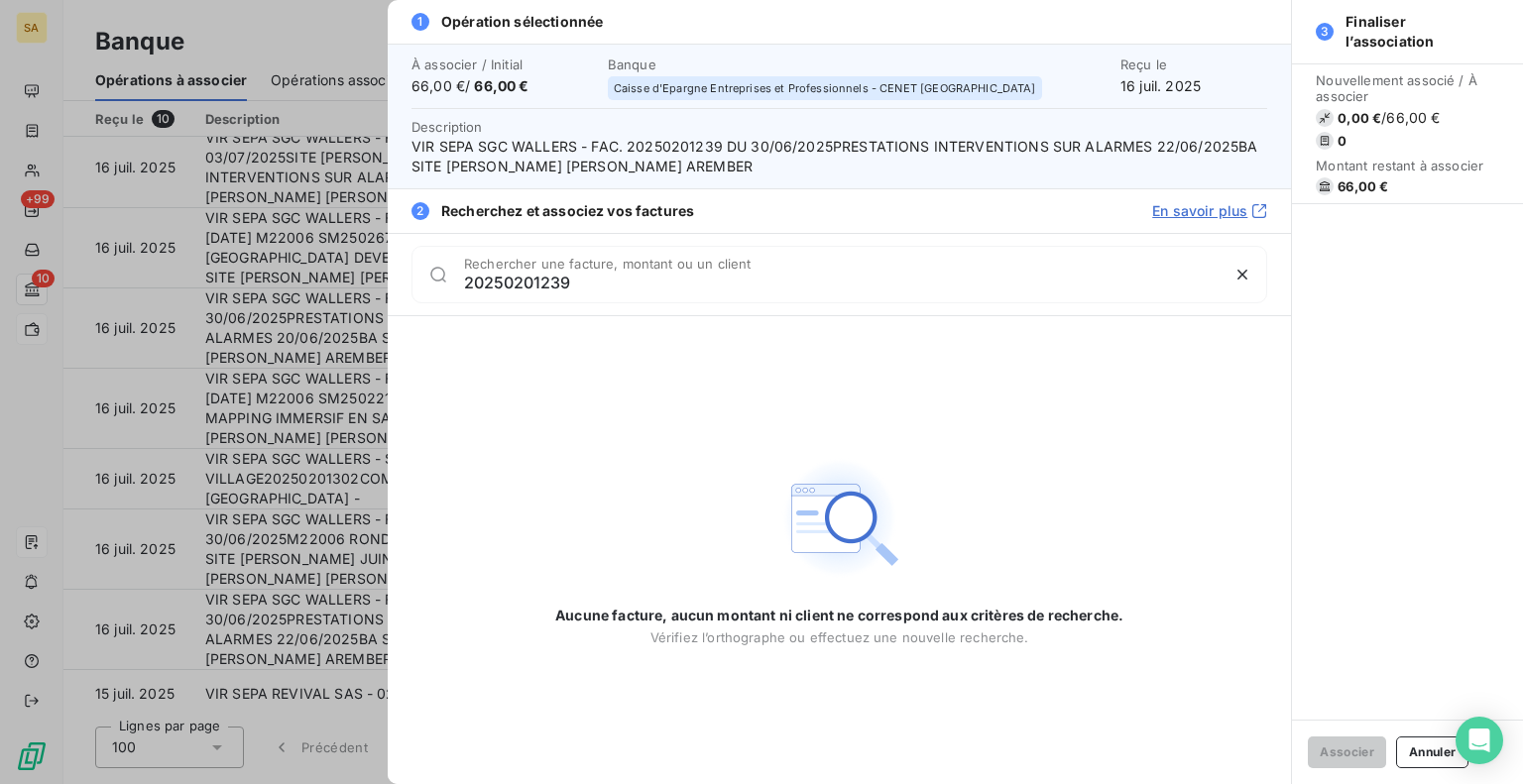 type on "20250201239" 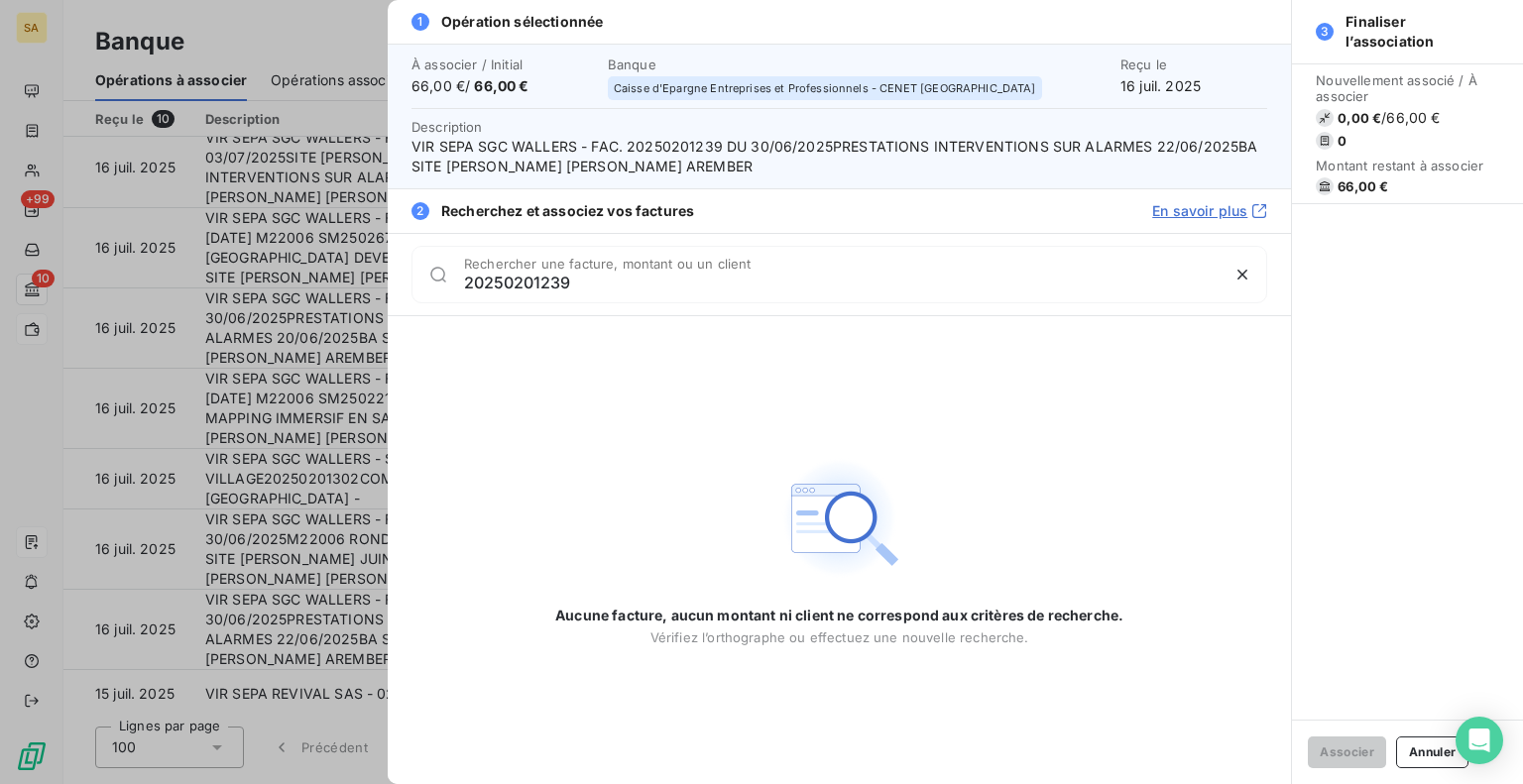 click at bounding box center [762, 392] 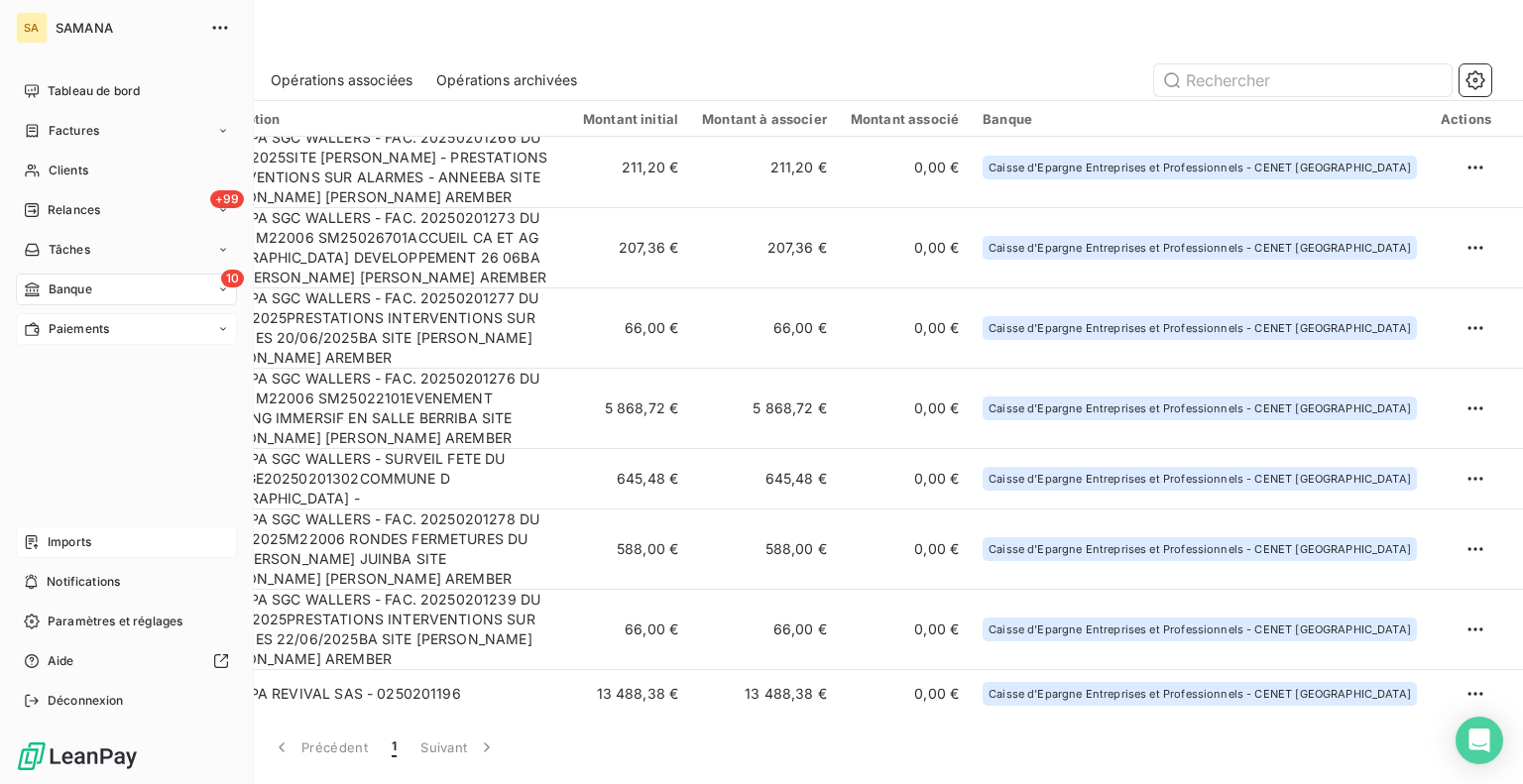 click on "Imports" at bounding box center (126, 542) 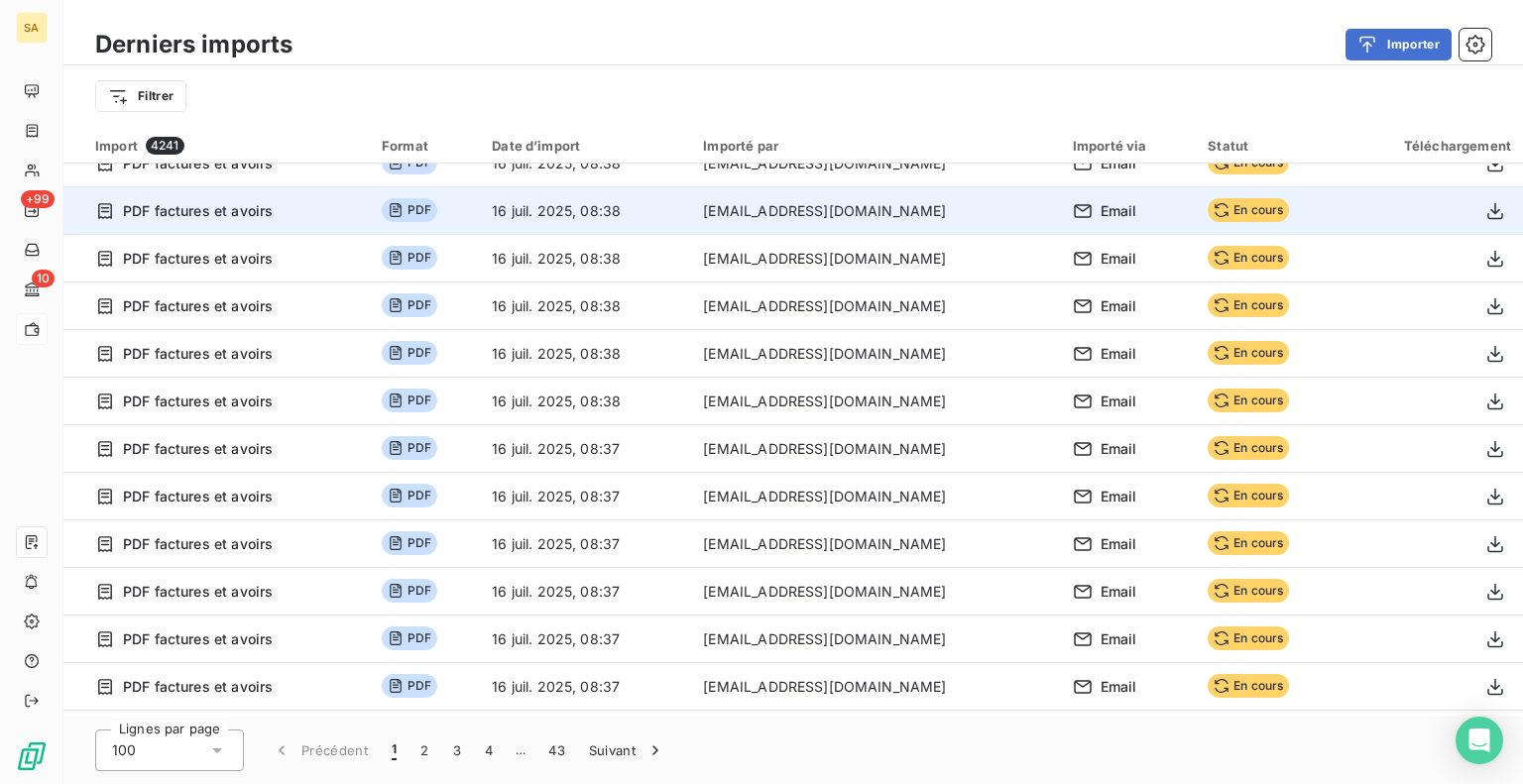 scroll, scrollTop: 4203, scrollLeft: 0, axis: vertical 